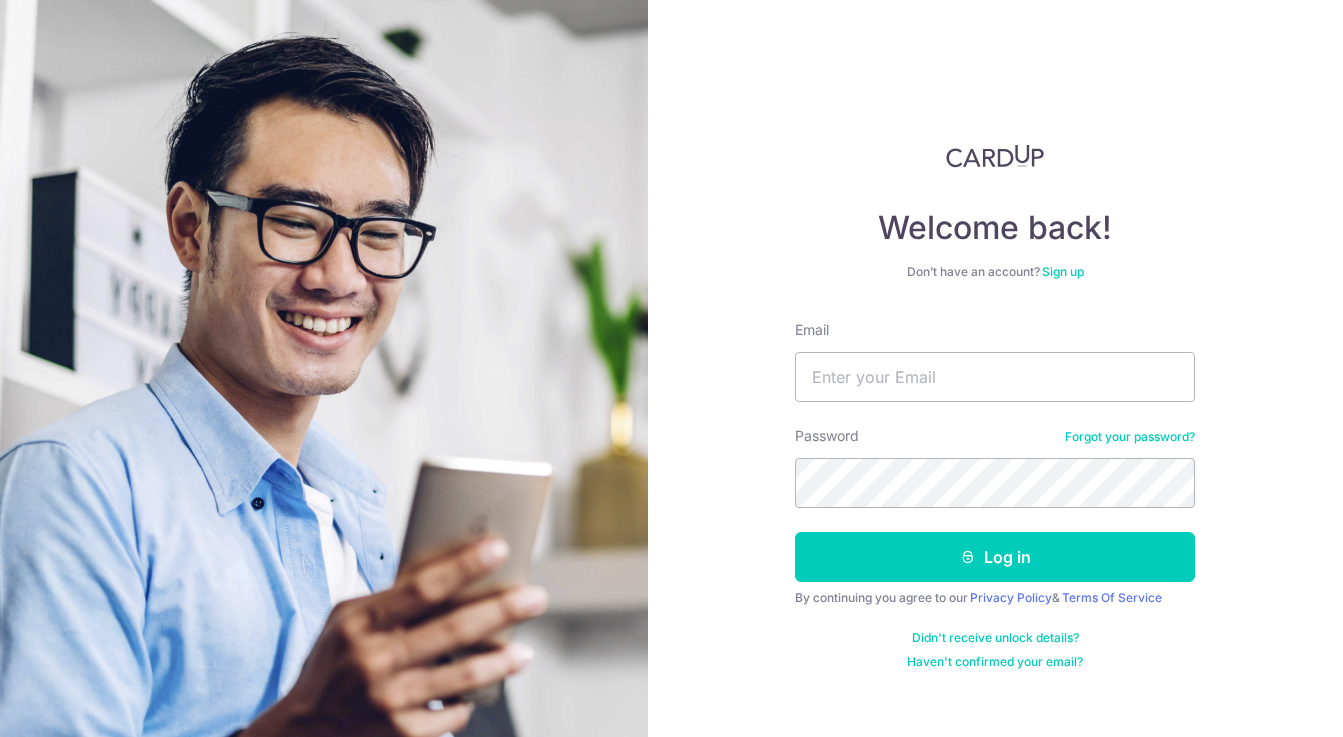 scroll, scrollTop: 0, scrollLeft: 0, axis: both 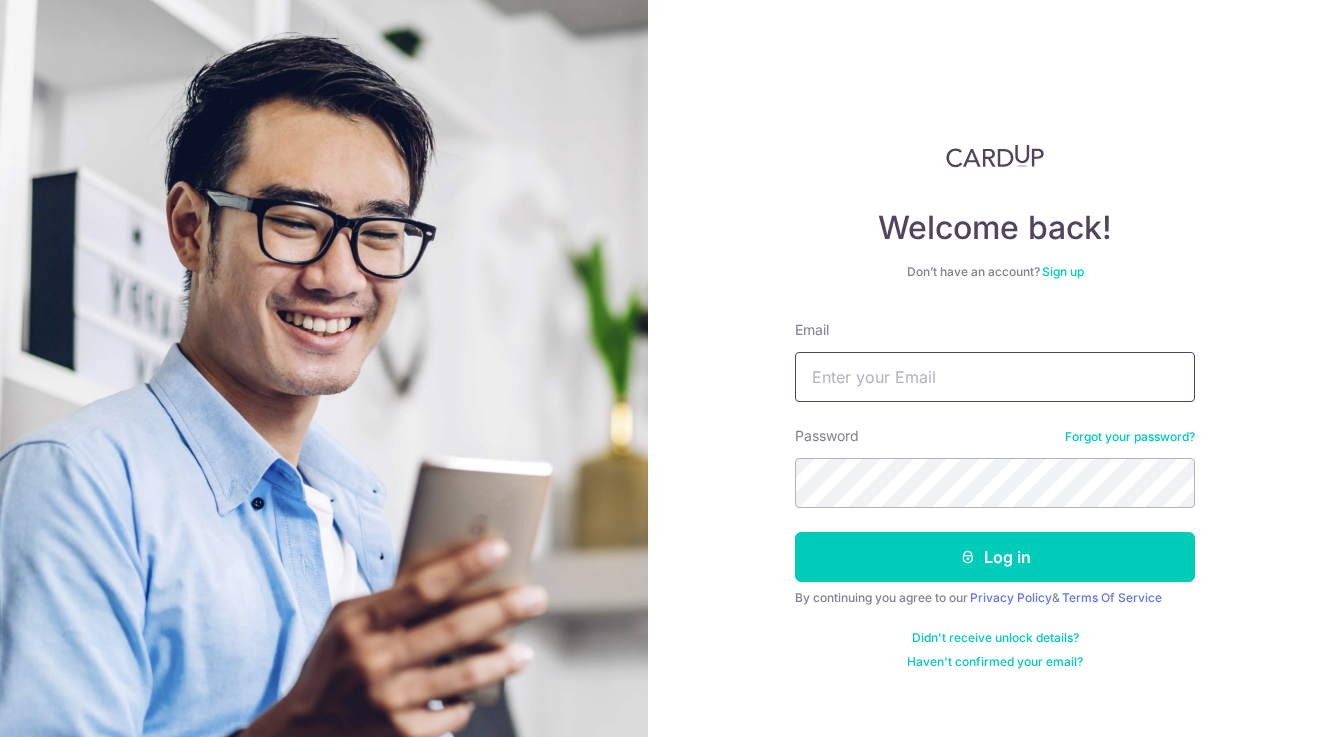 type on "[EMAIL]" 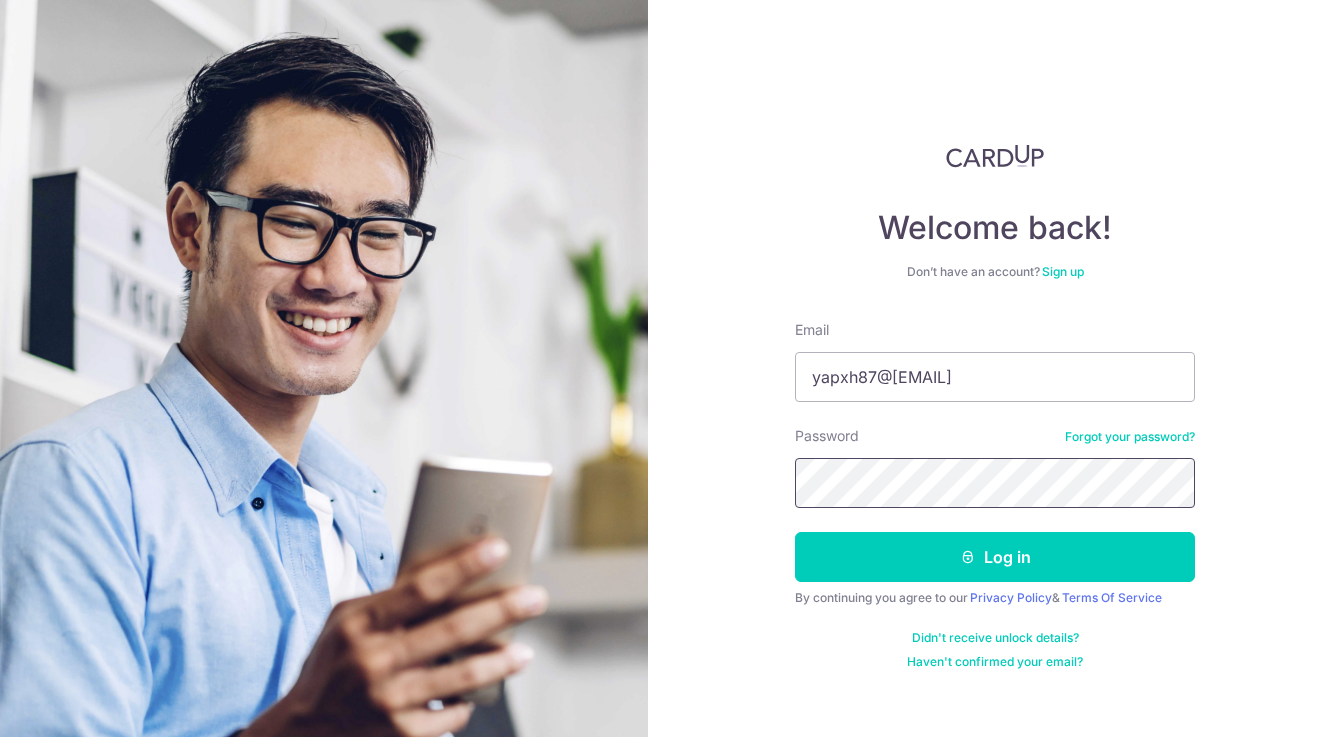 click on "Log in" at bounding box center [995, 557] 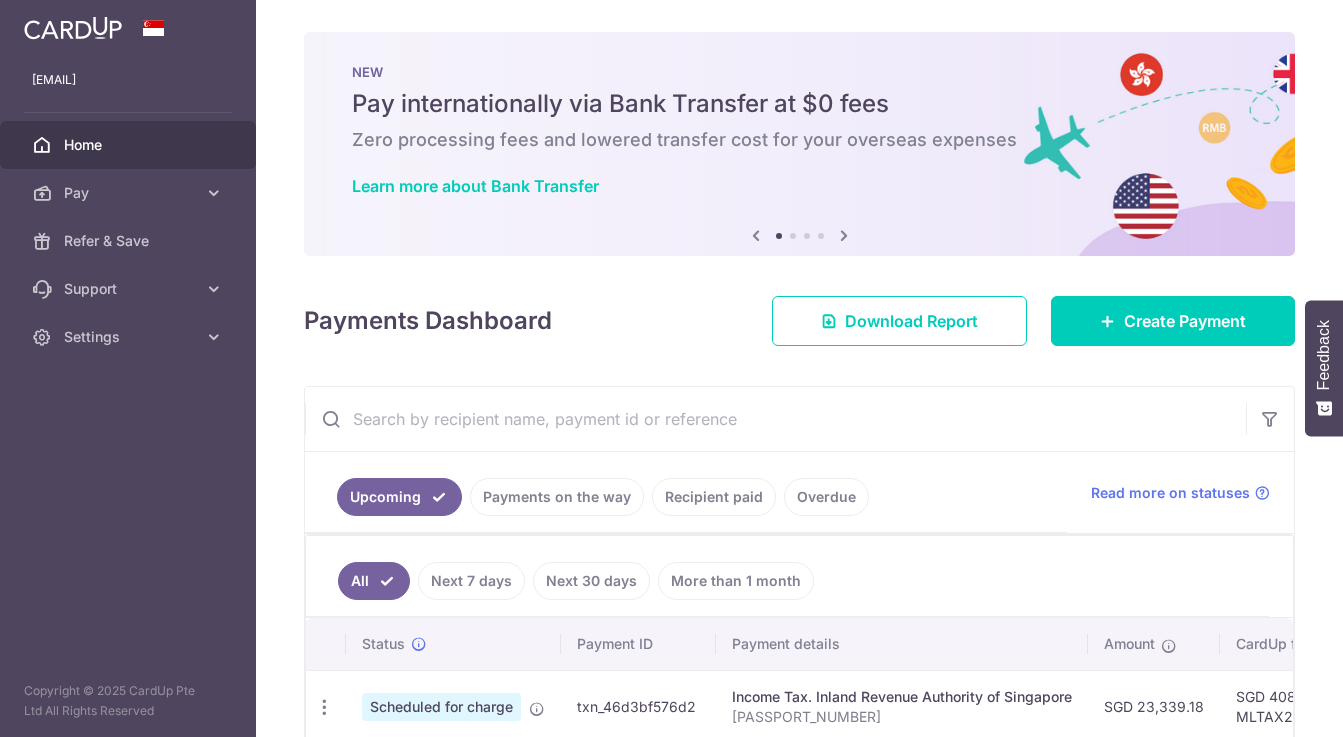 scroll, scrollTop: 0, scrollLeft: 0, axis: both 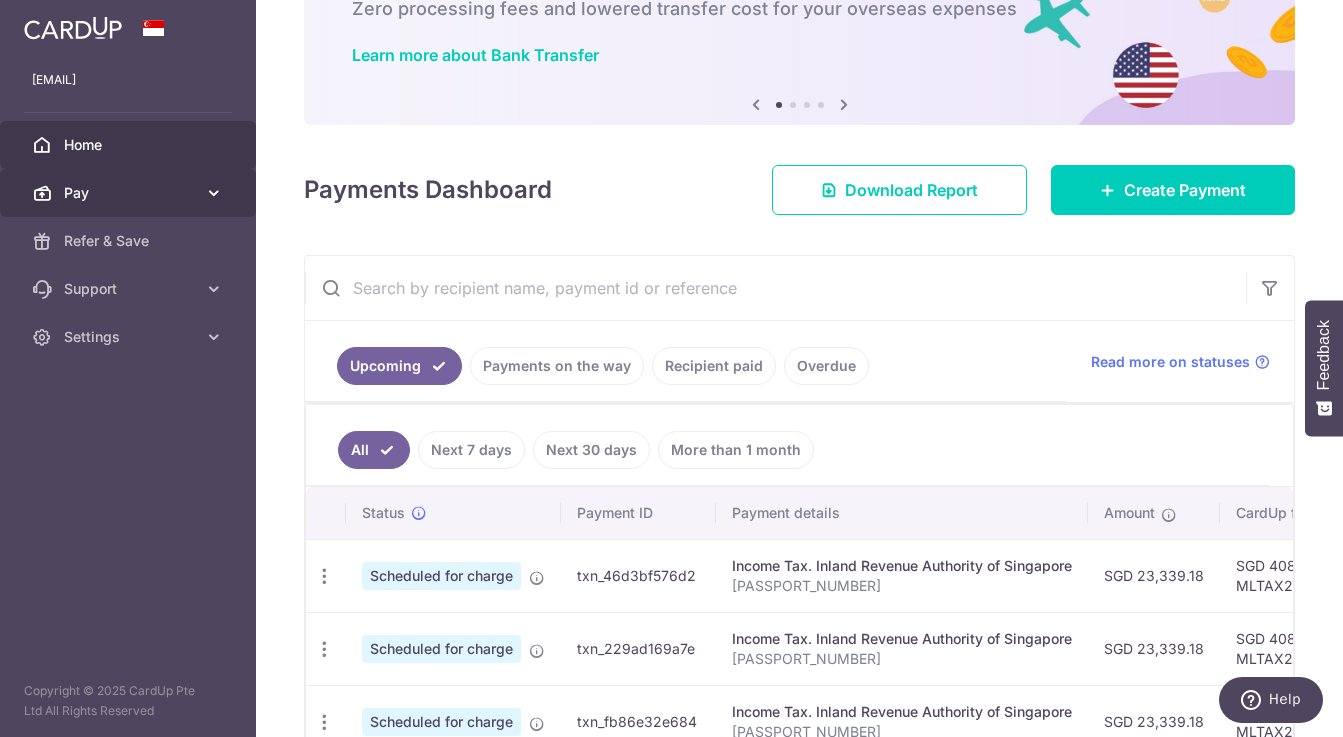 click on "Pay" at bounding box center [128, 193] 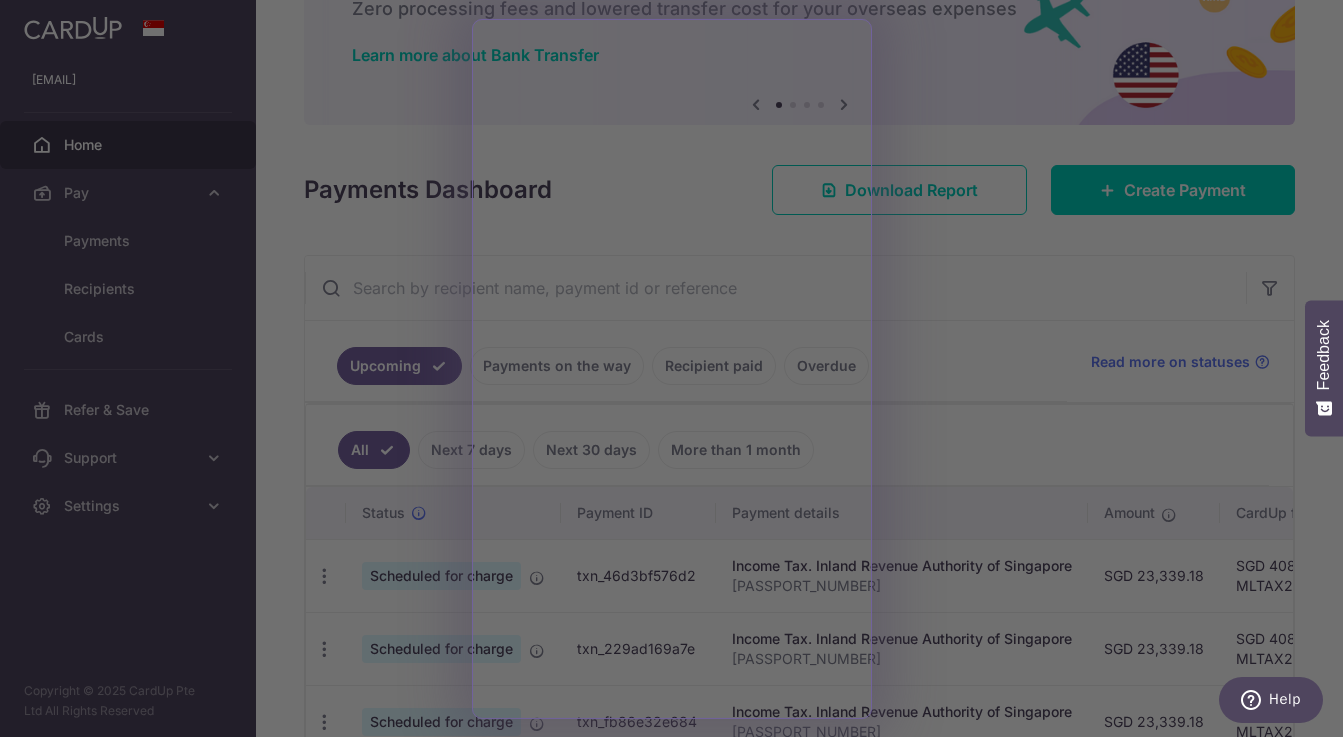 click at bounding box center (678, 372) 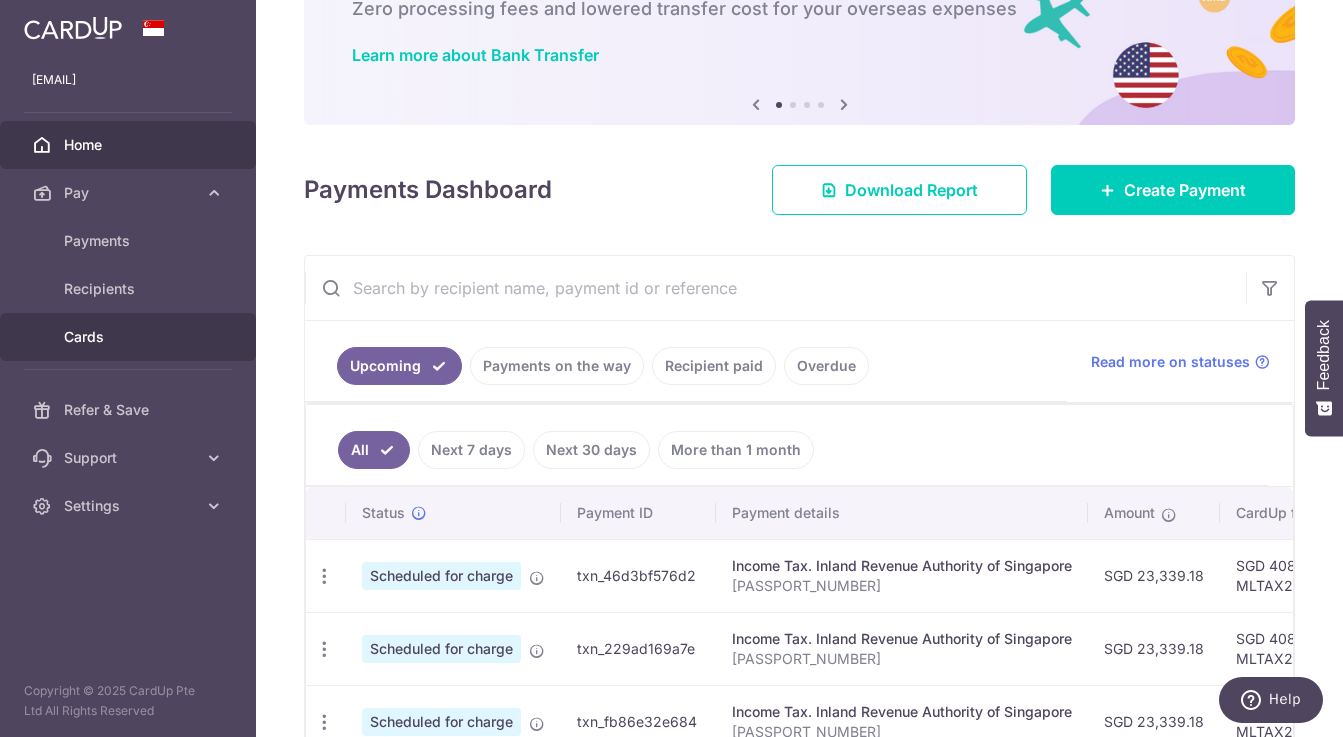 click on "Cards" at bounding box center (130, 337) 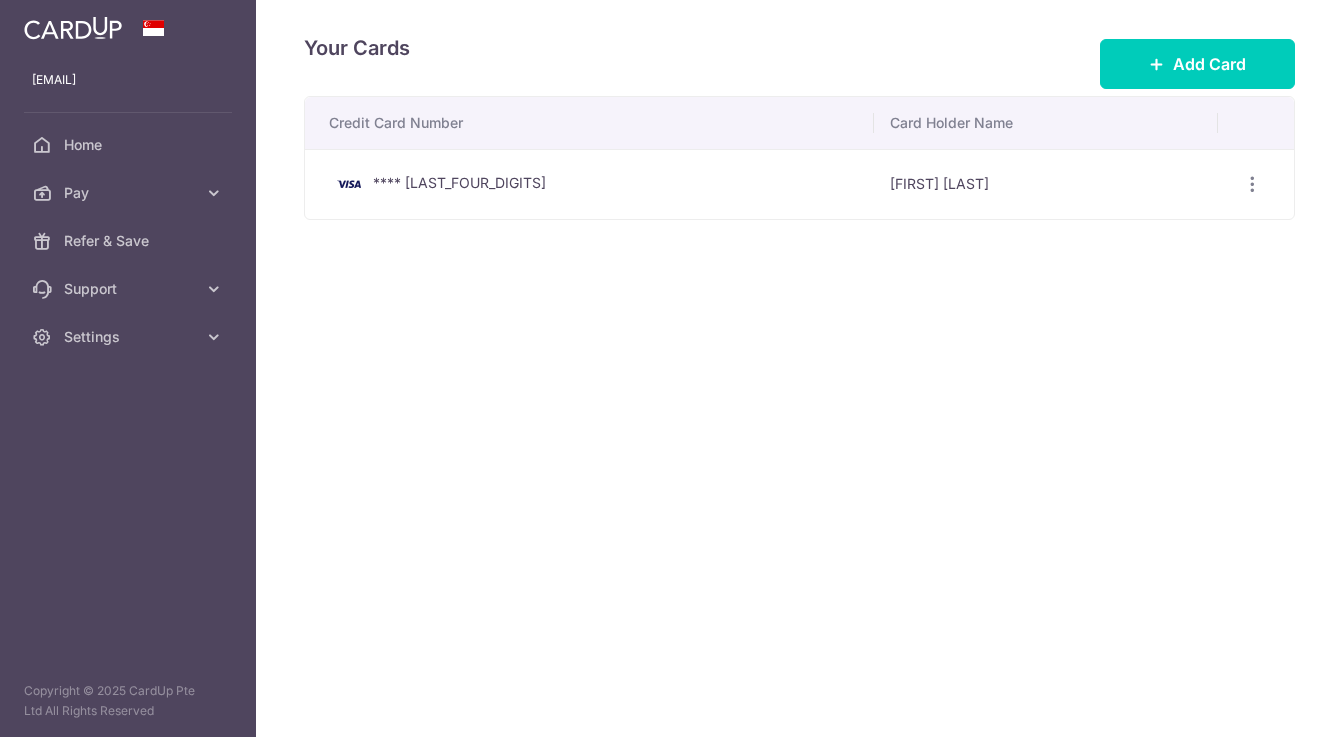 scroll, scrollTop: 0, scrollLeft: 0, axis: both 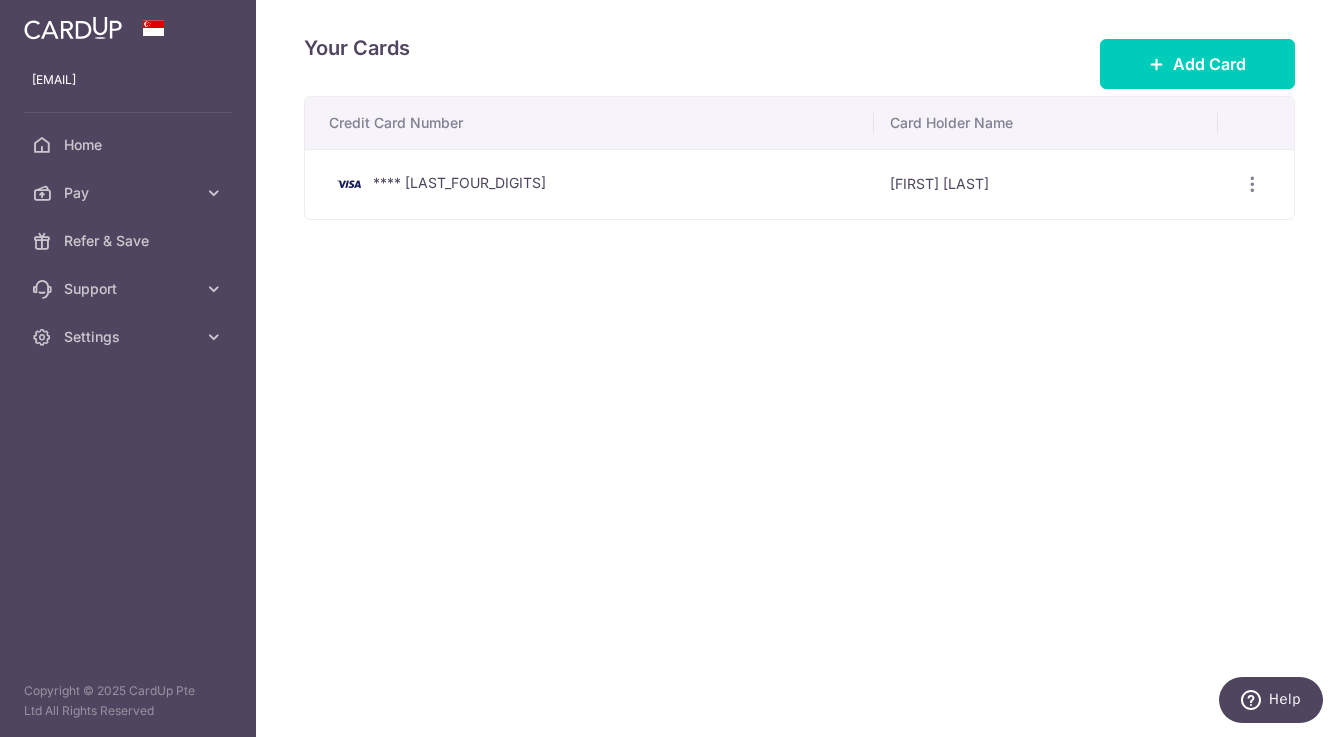 click on "Xin Horng Yap" at bounding box center [1045, 184] 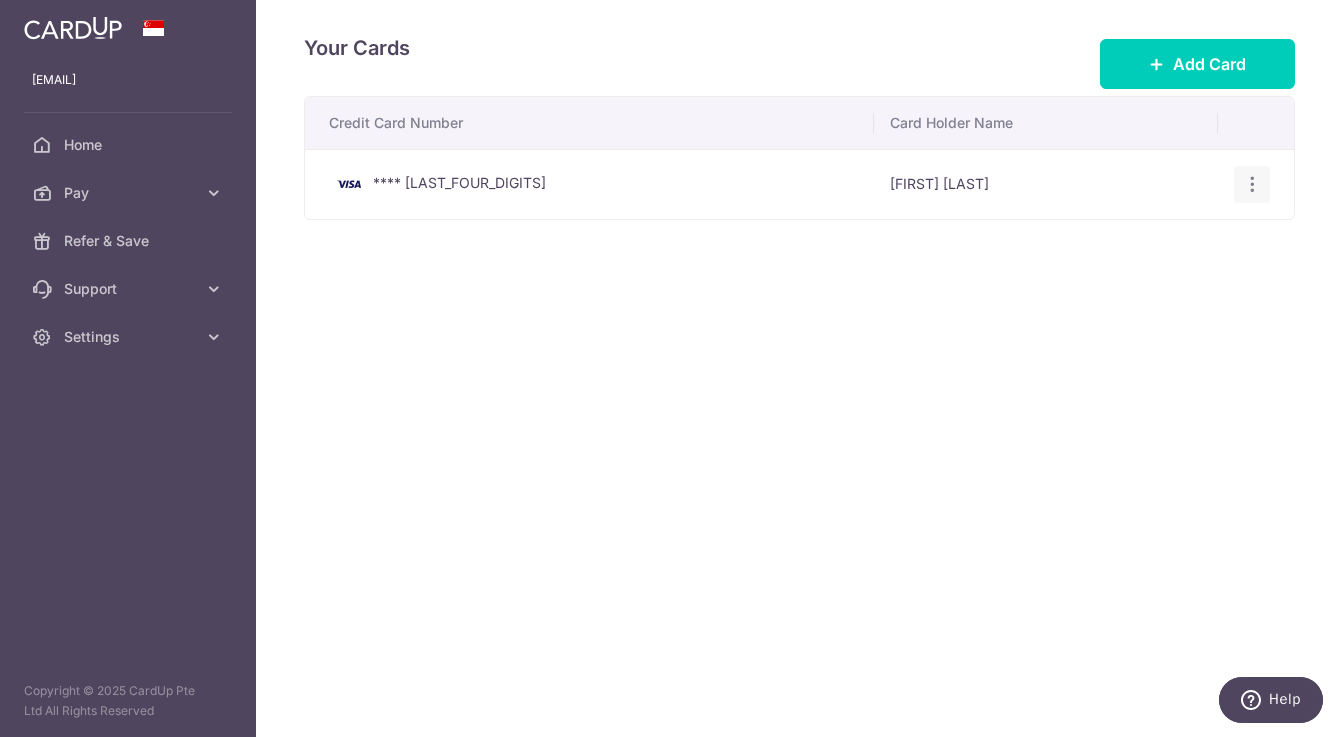 click at bounding box center (1252, 184) 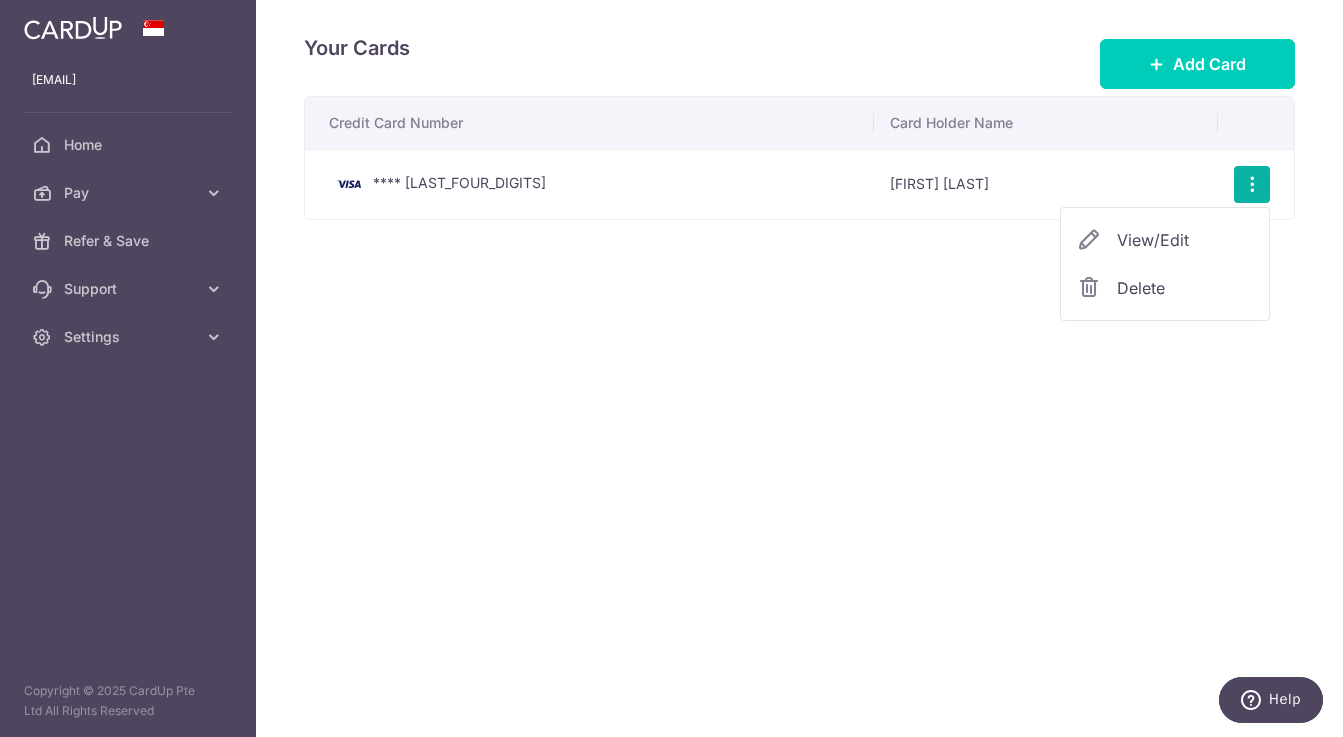 click on "View/Edit" at bounding box center (1185, 240) 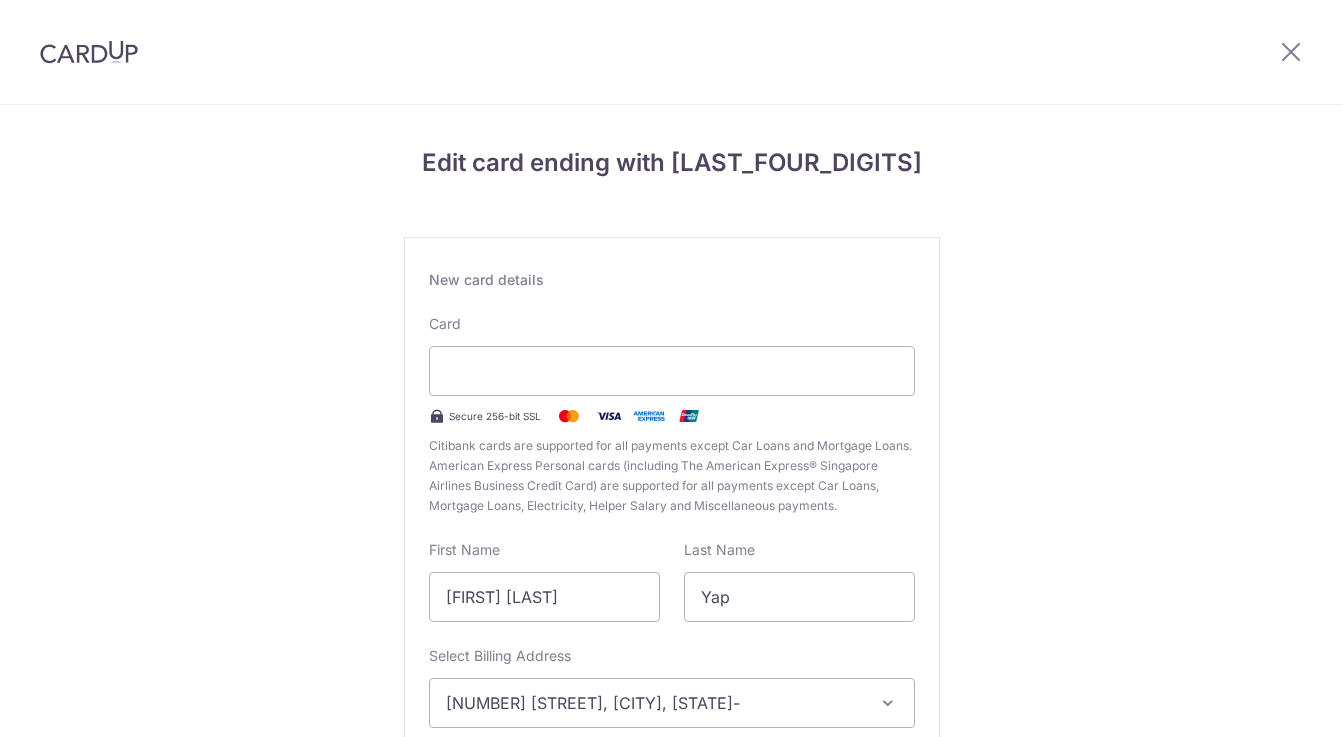 scroll, scrollTop: 0, scrollLeft: 0, axis: both 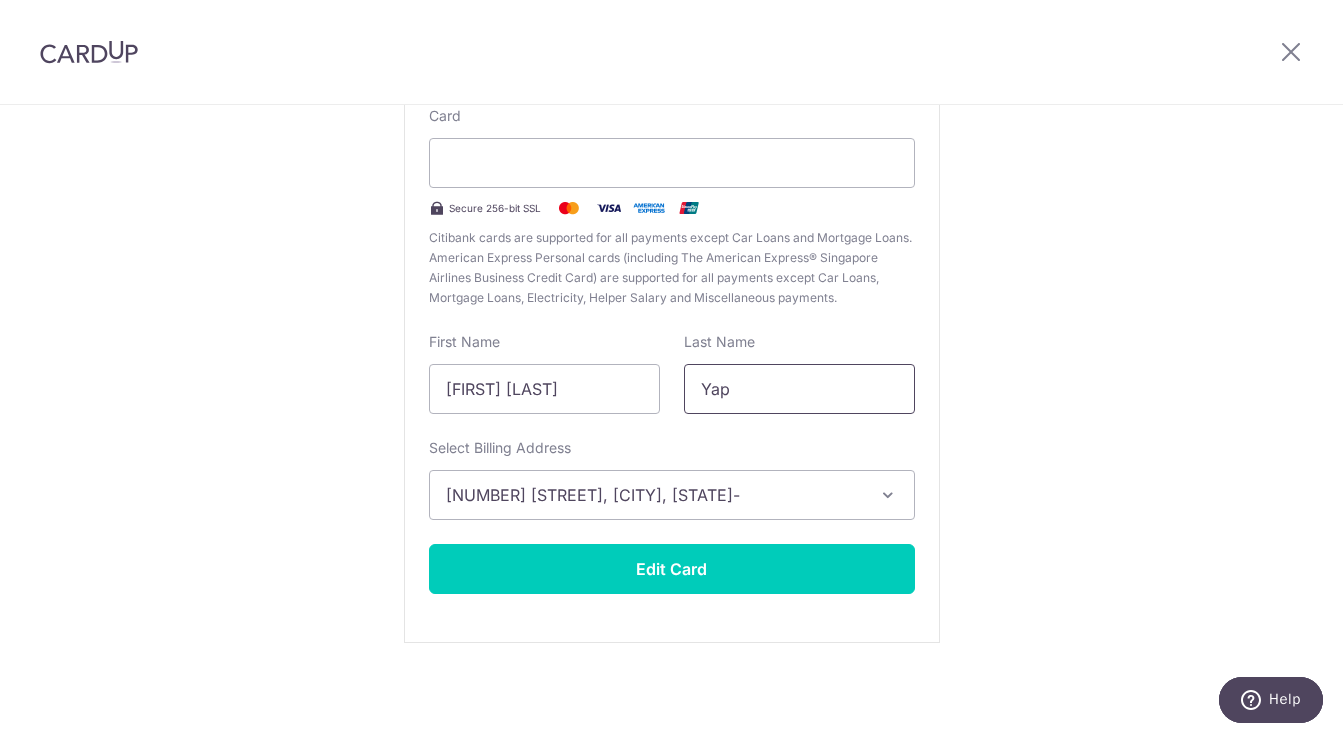 click on "Yap" at bounding box center [799, 389] 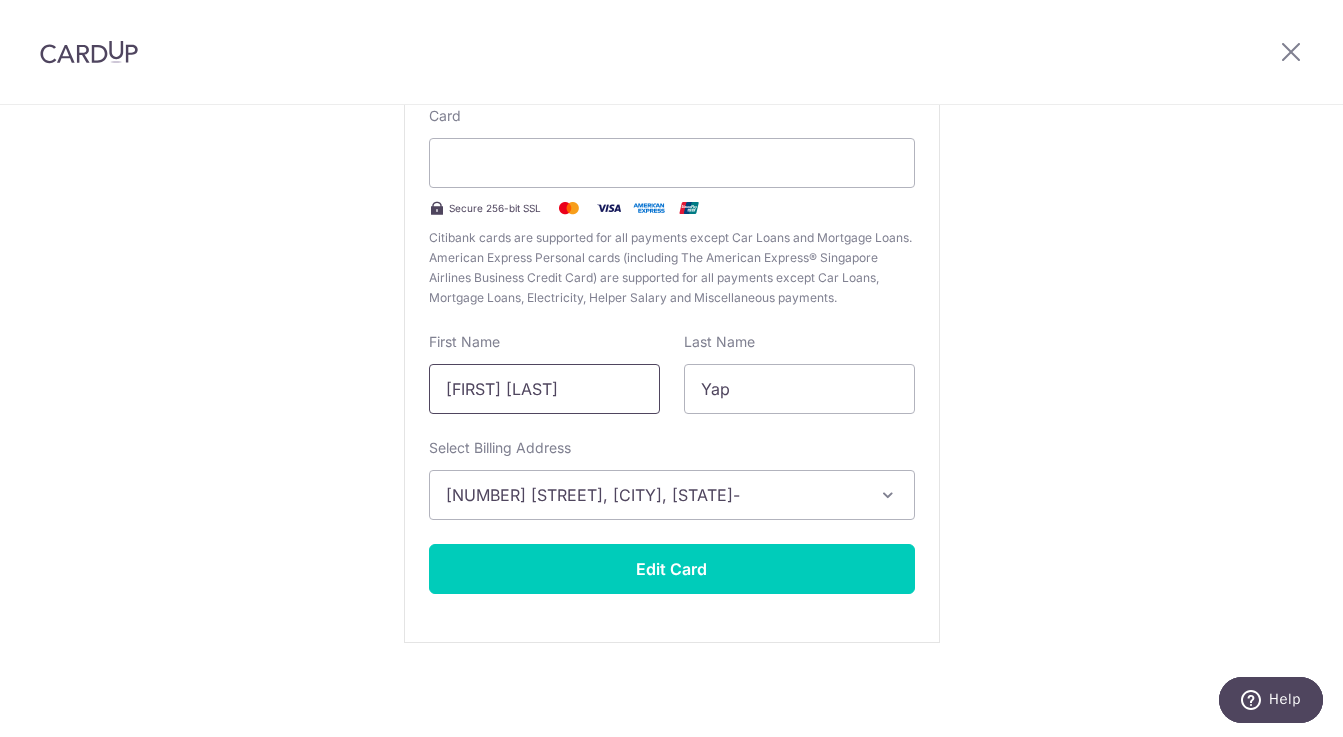 click on "[FIRST] [LAST]" at bounding box center [544, 389] 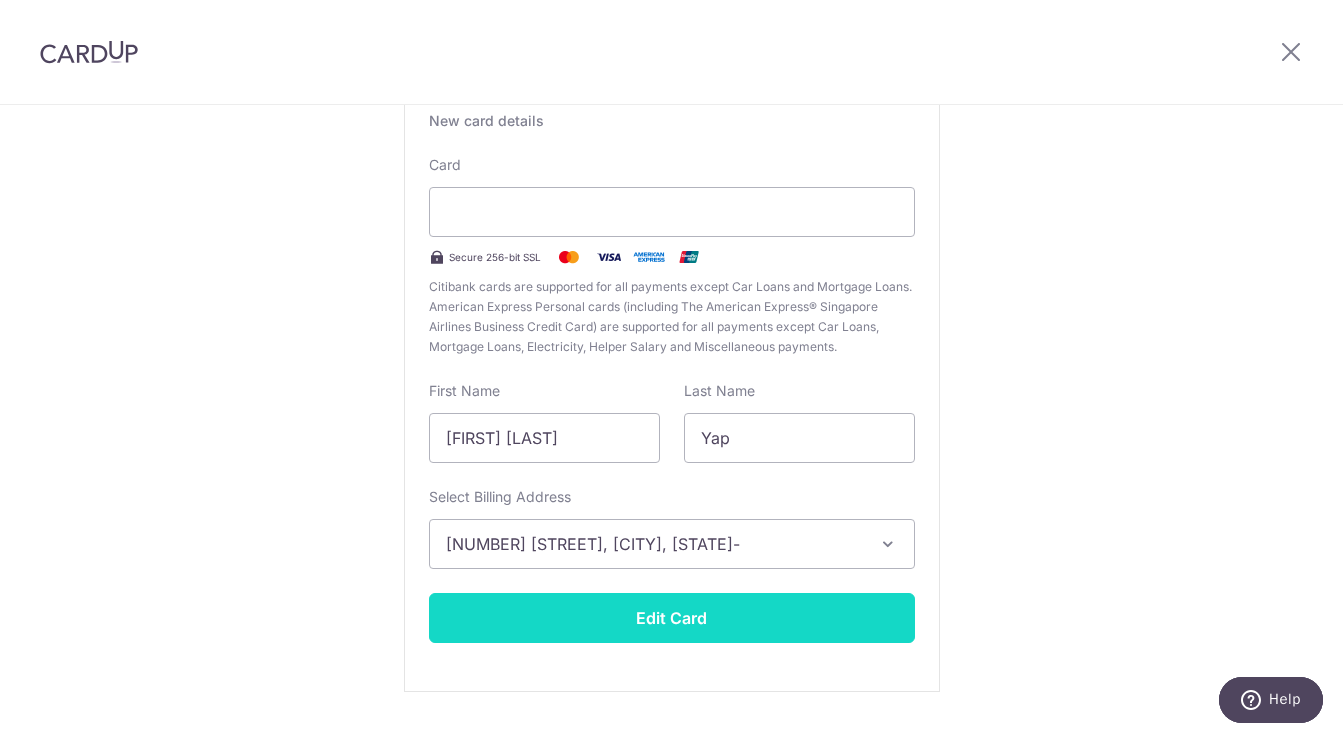 click on "Edit Card" at bounding box center [672, 618] 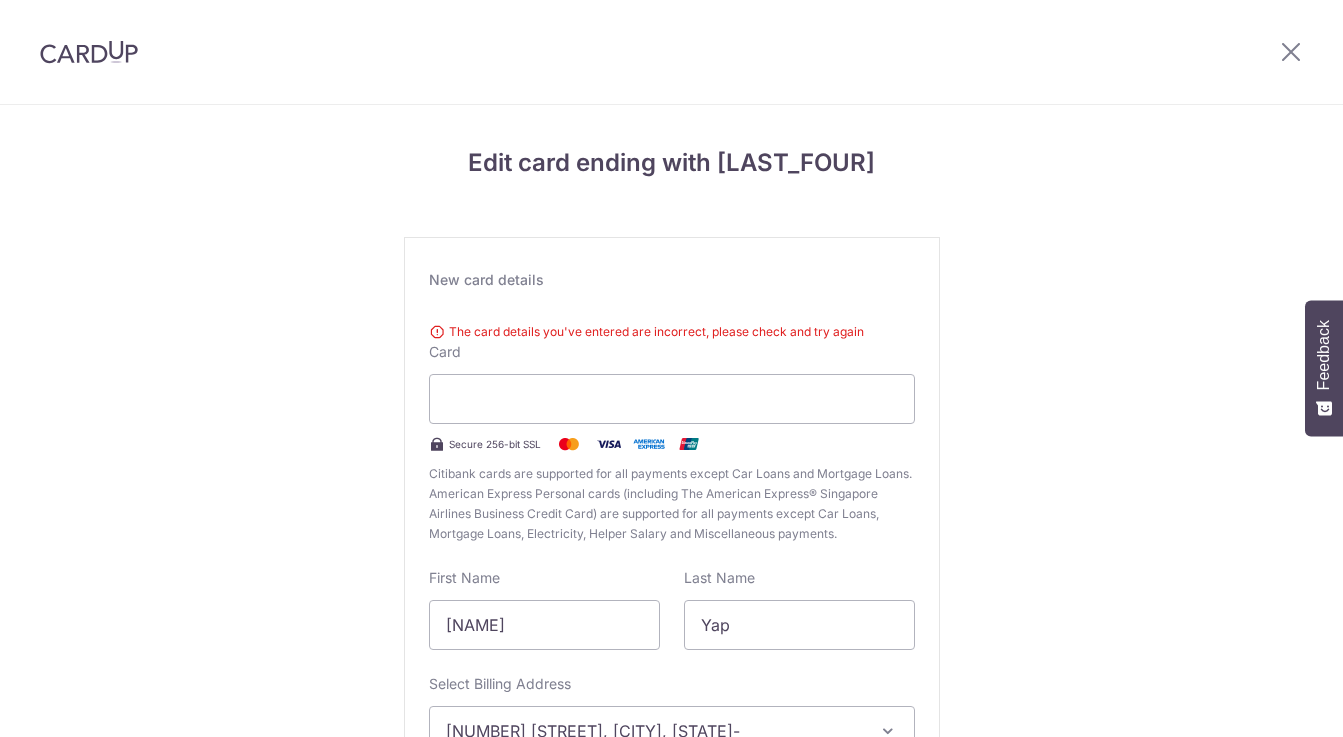 scroll, scrollTop: 0, scrollLeft: 0, axis: both 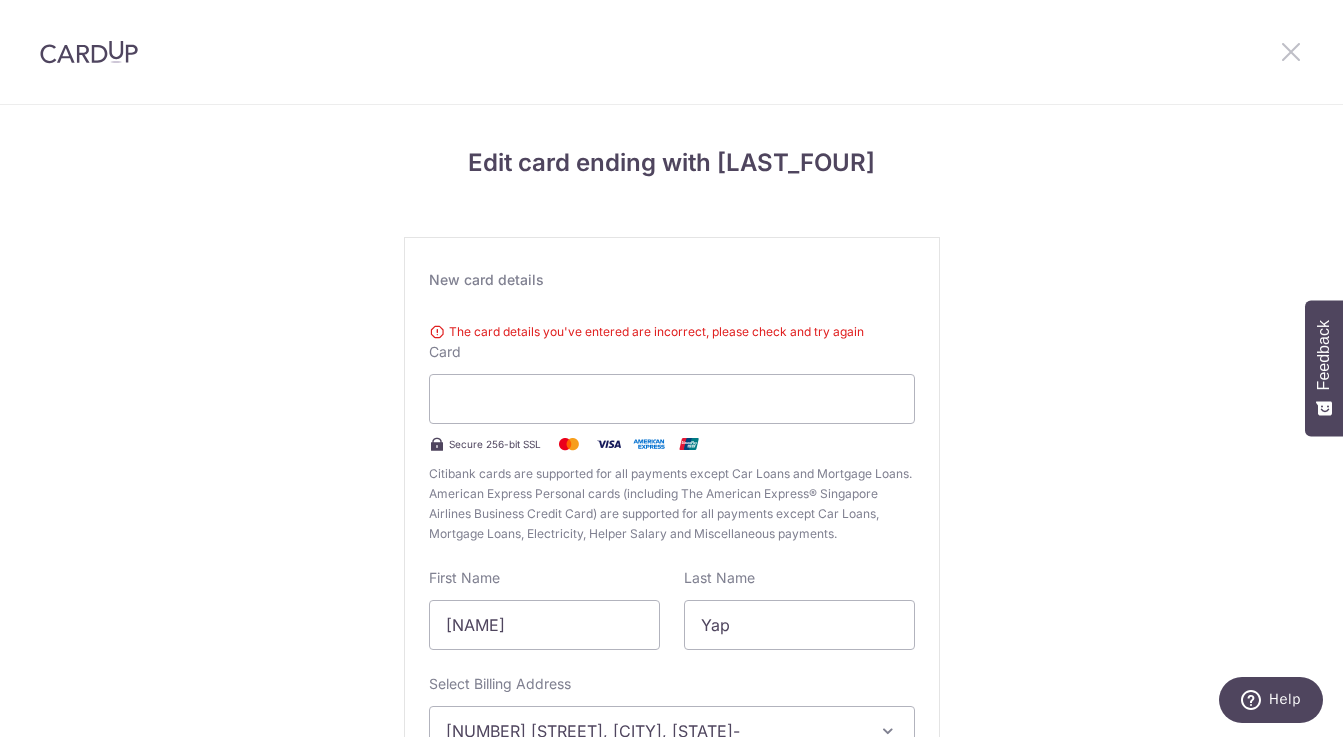 click at bounding box center [1291, 51] 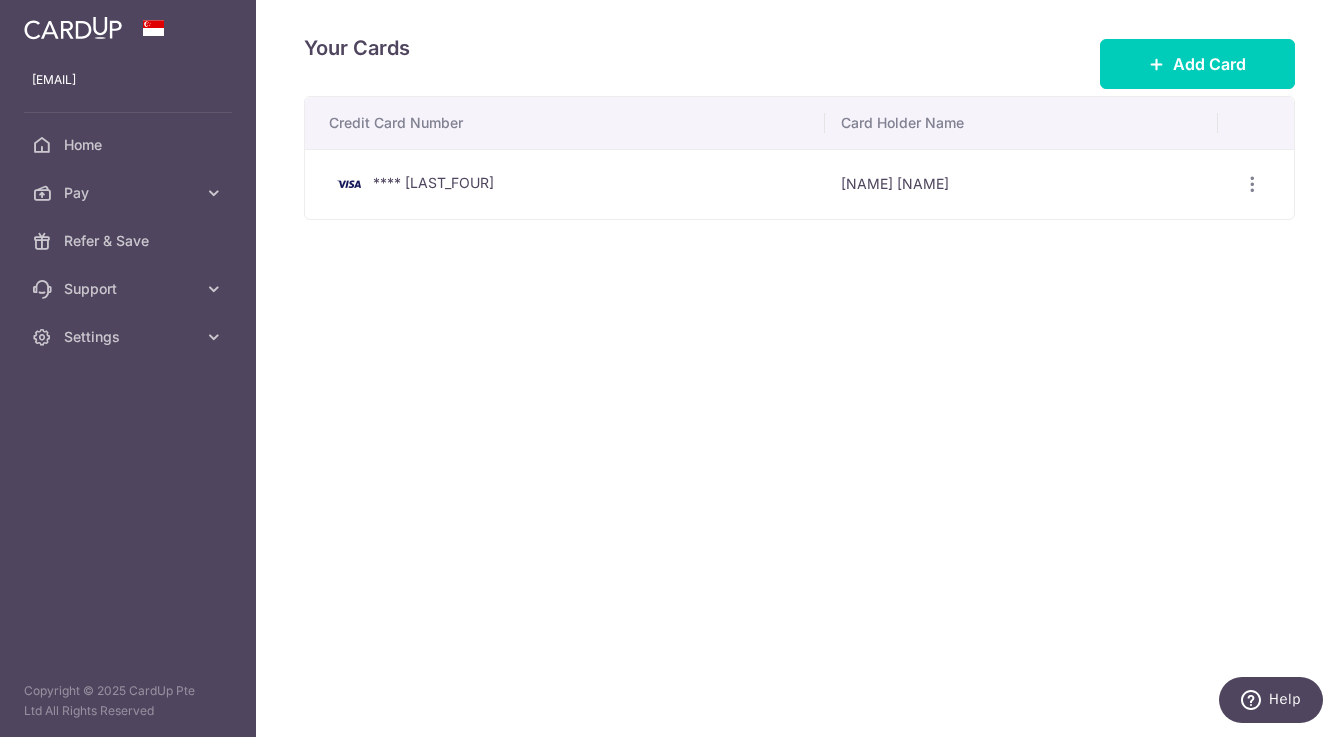 scroll, scrollTop: 0, scrollLeft: 0, axis: both 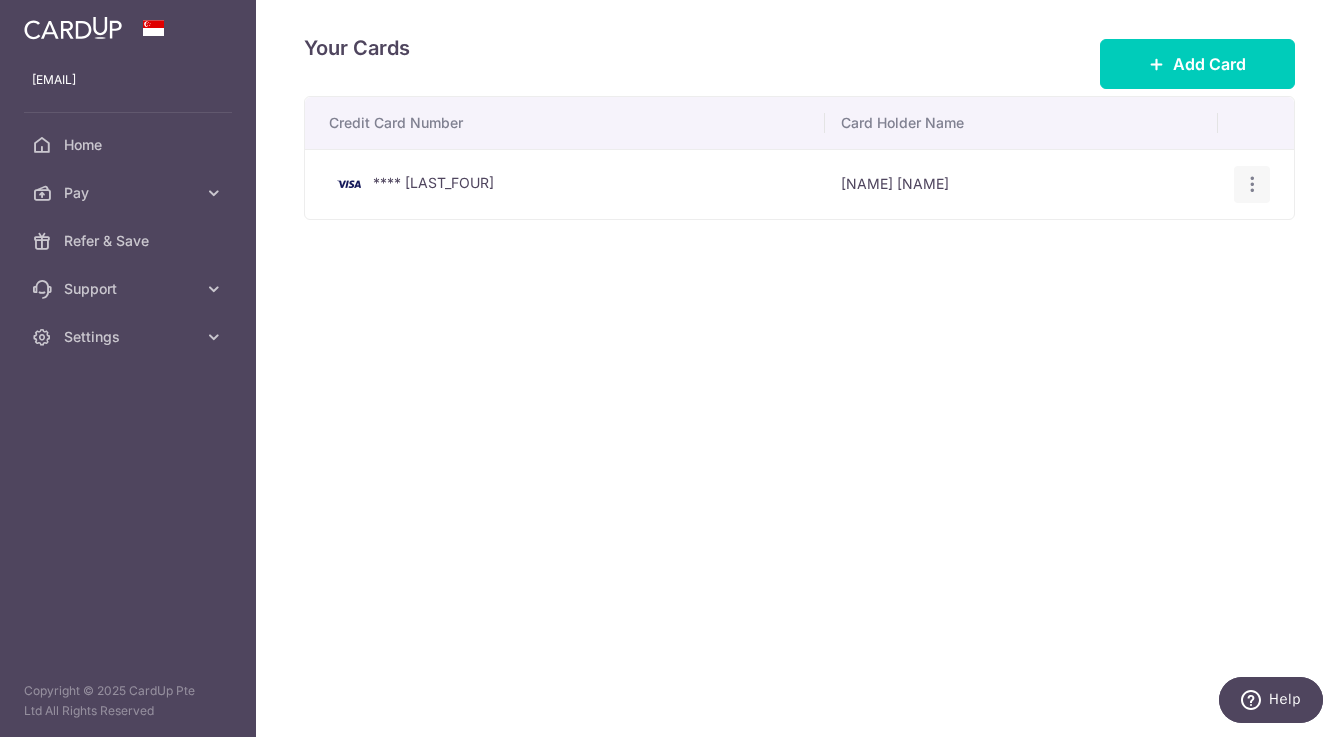 click at bounding box center [1252, 184] 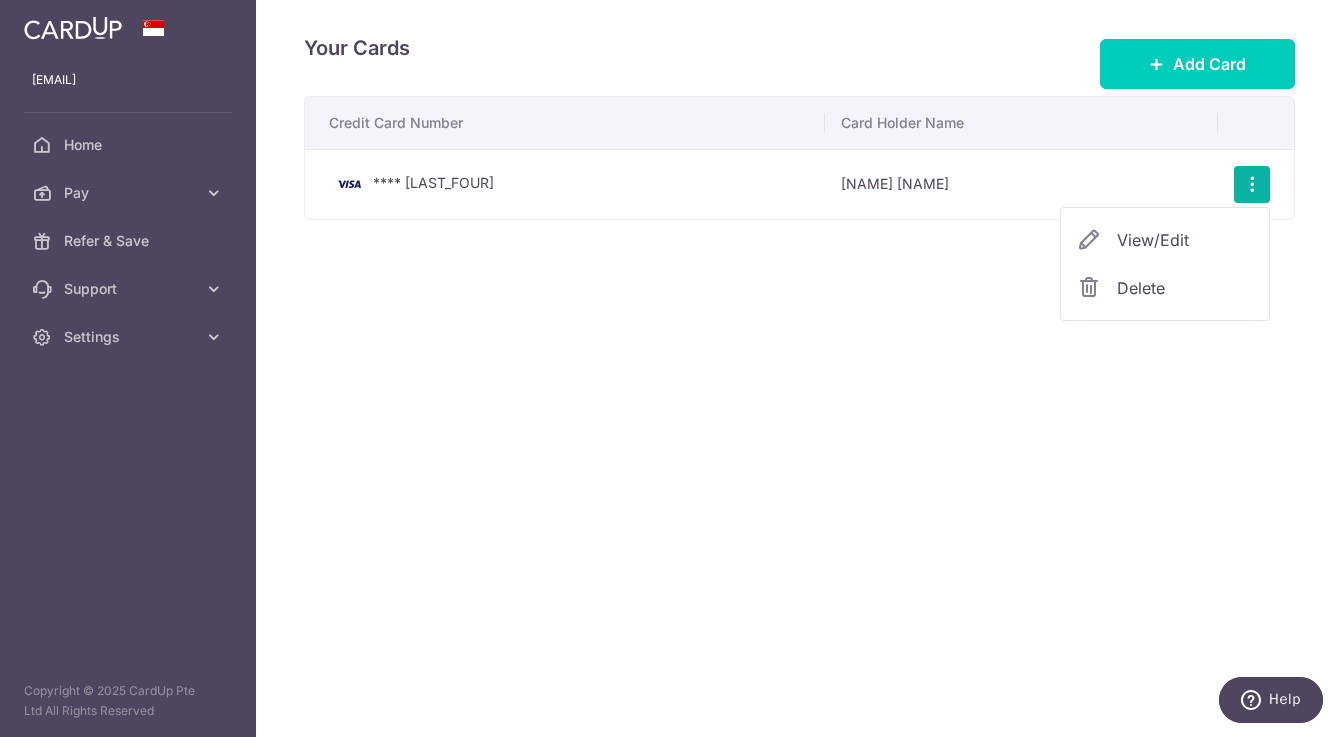 click on "Delete" at bounding box center (1185, 288) 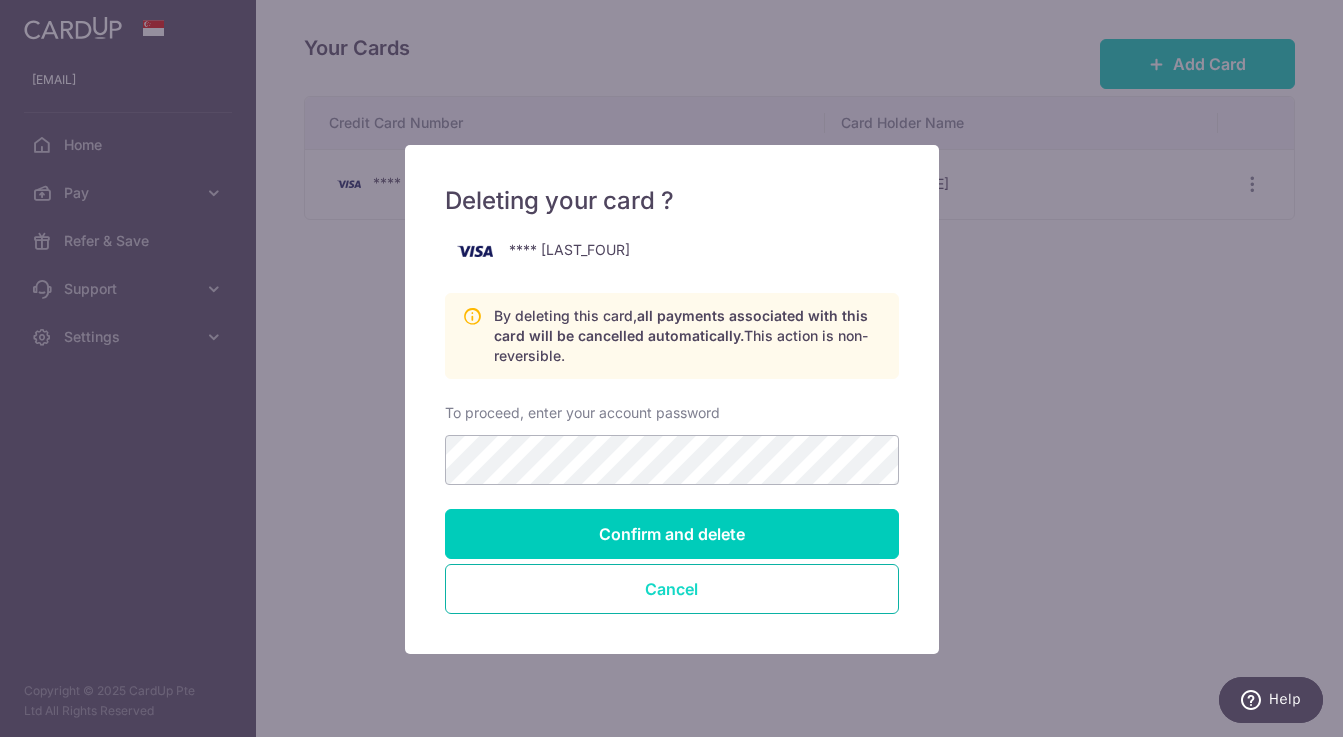 click on "Cancel" at bounding box center [672, 589] 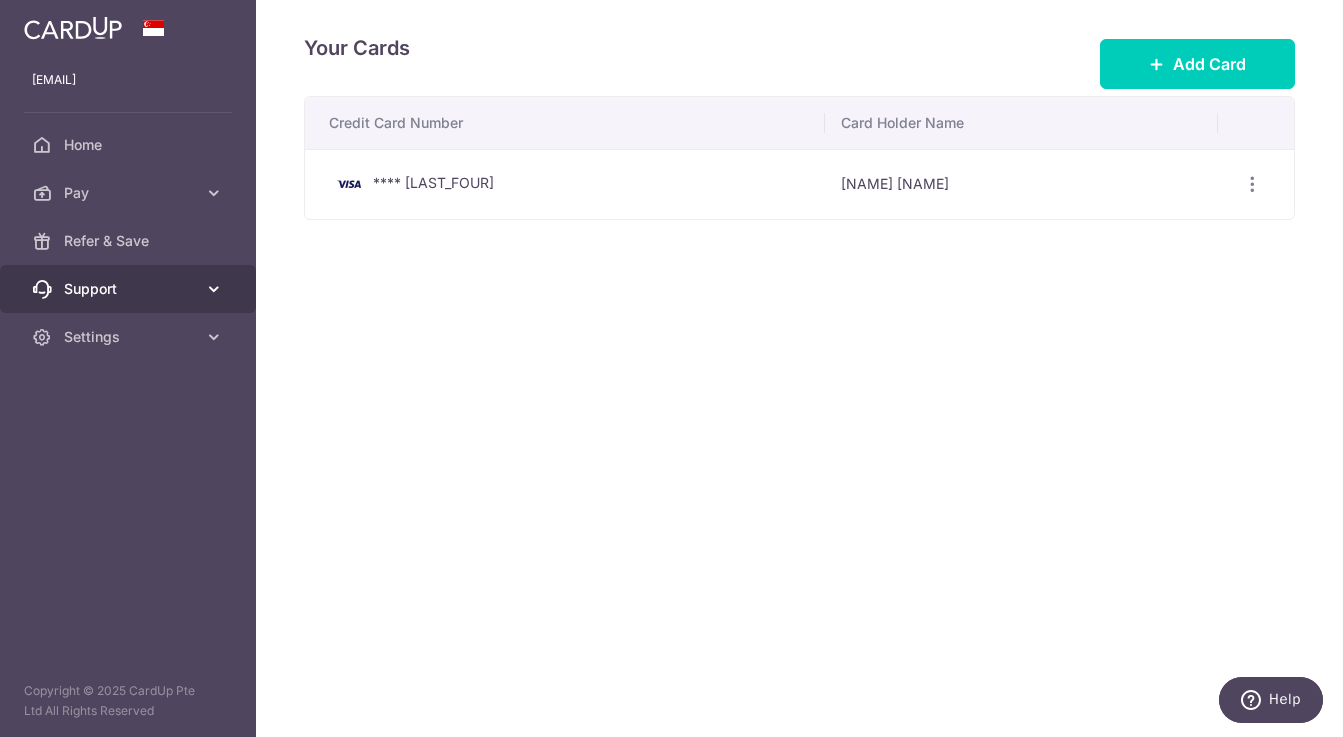 click on "Support" at bounding box center (128, 289) 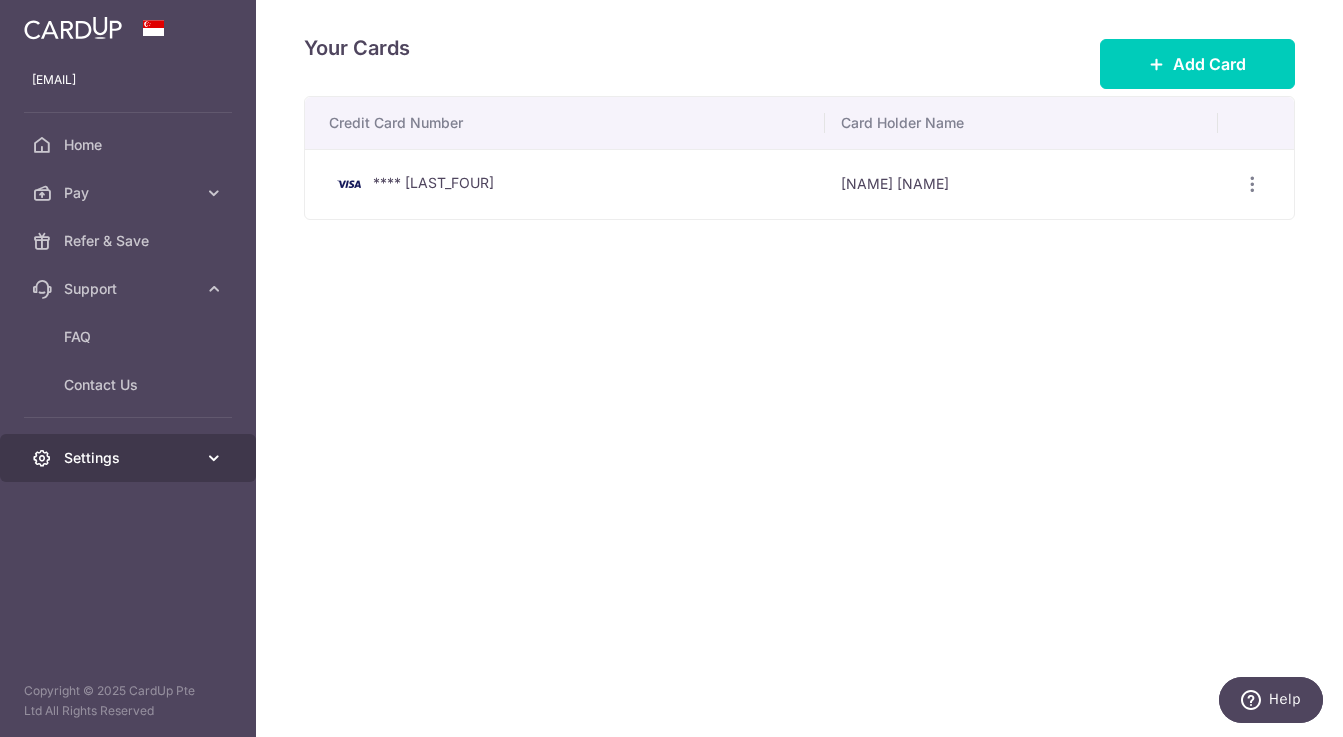 click on "Settings" at bounding box center (130, 458) 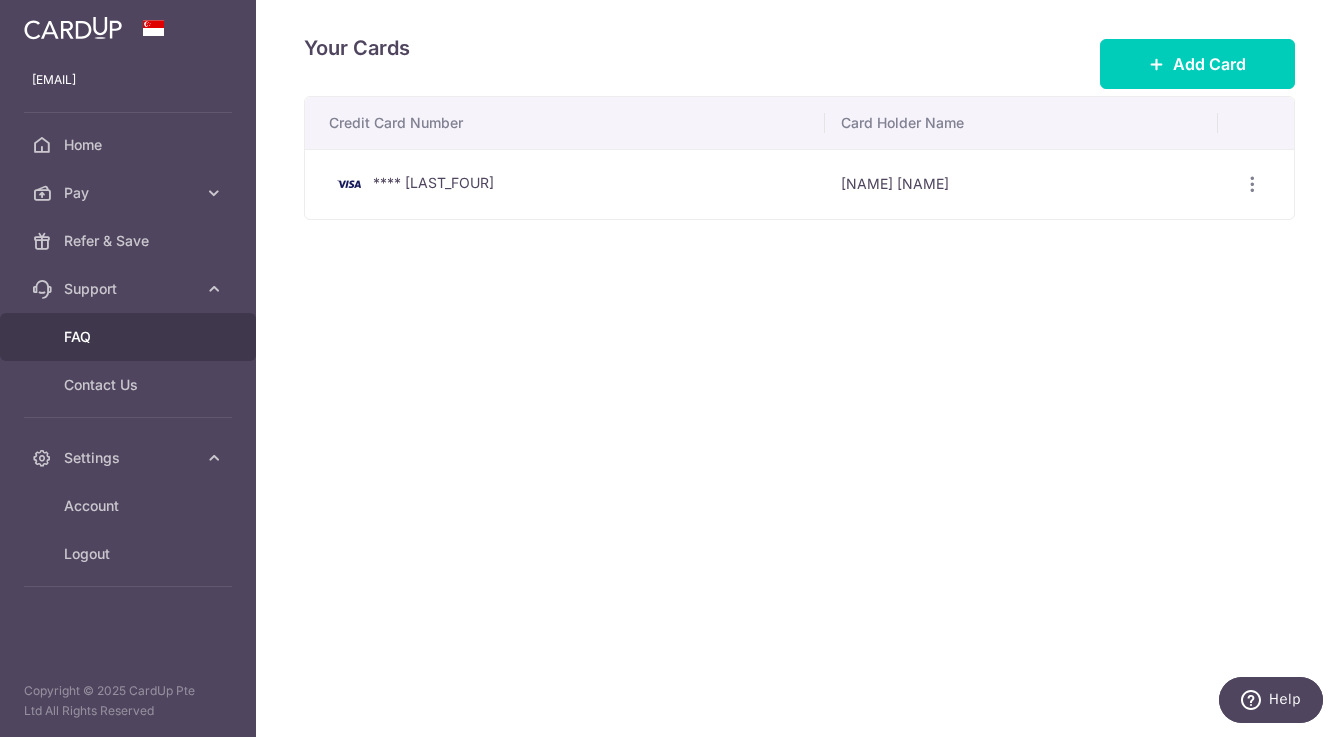 click on "FAQ" at bounding box center (128, 337) 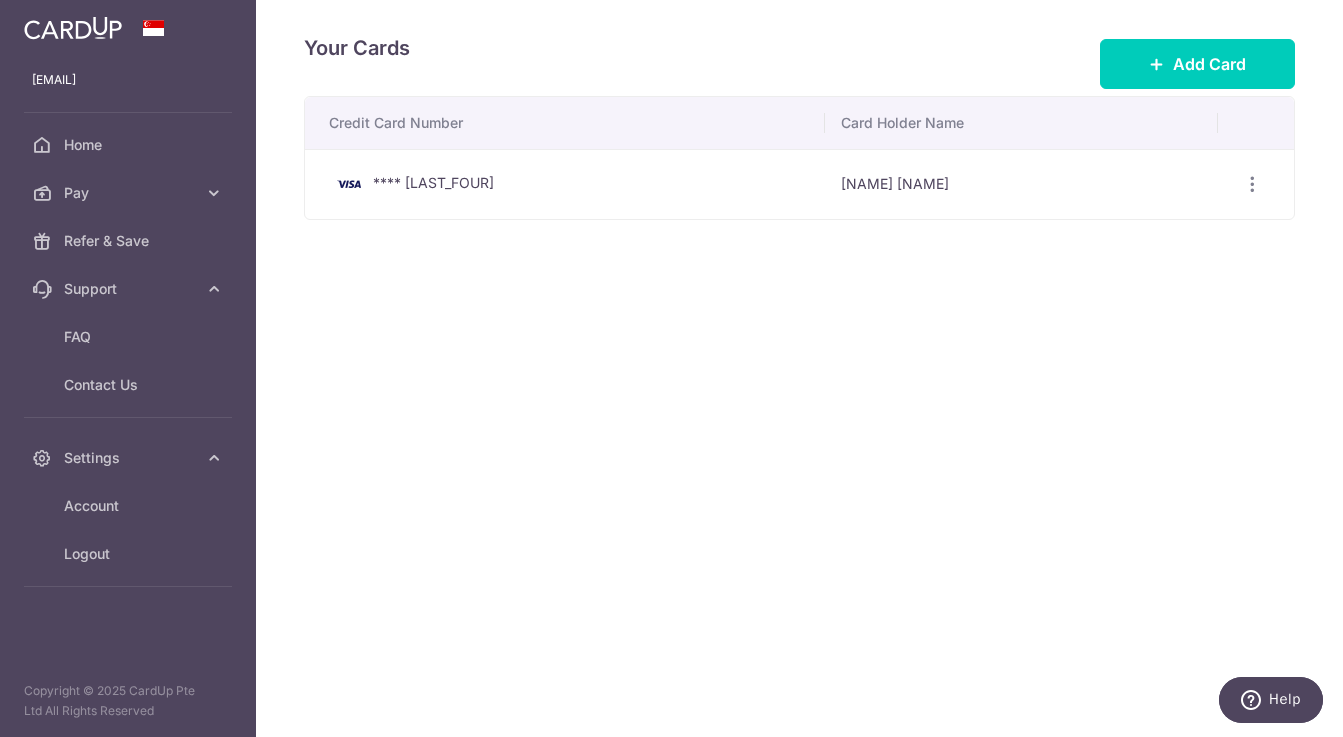 click on "**** 9586" at bounding box center (433, 182) 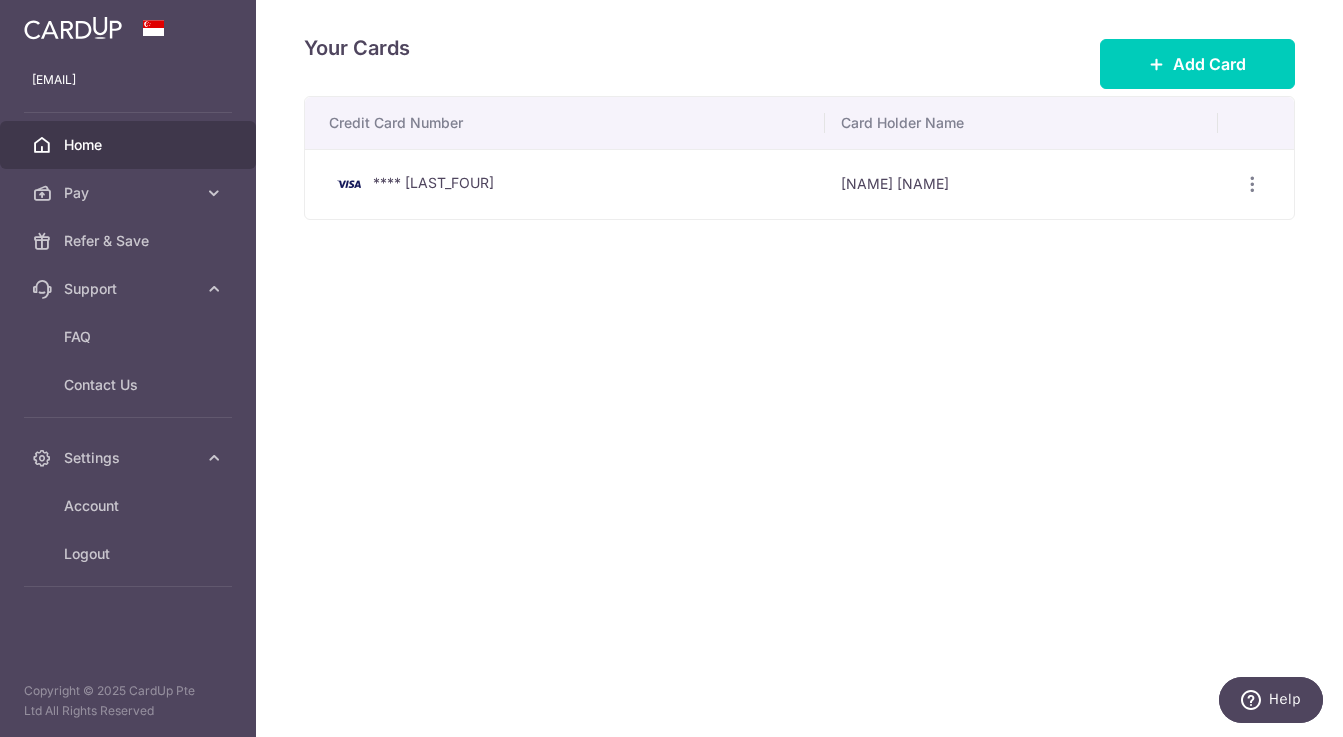 click on "Home" at bounding box center (130, 145) 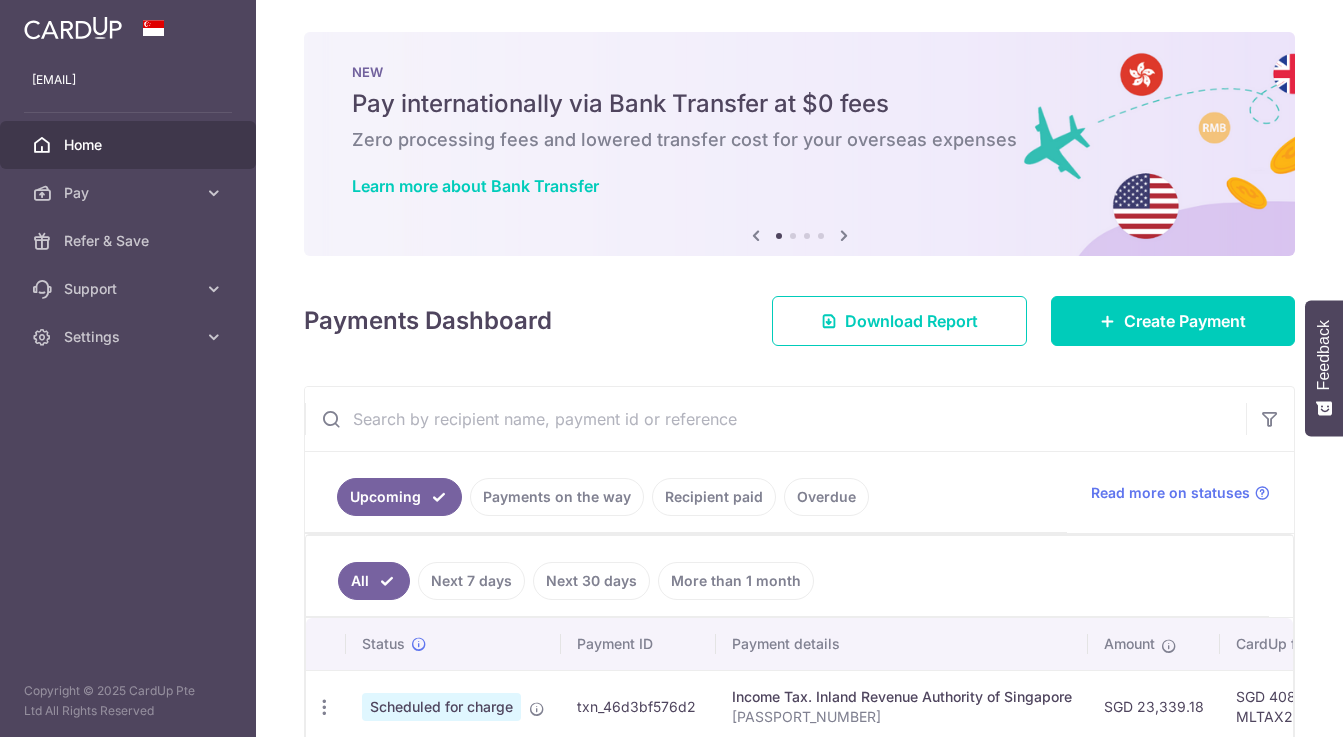 scroll, scrollTop: 0, scrollLeft: 0, axis: both 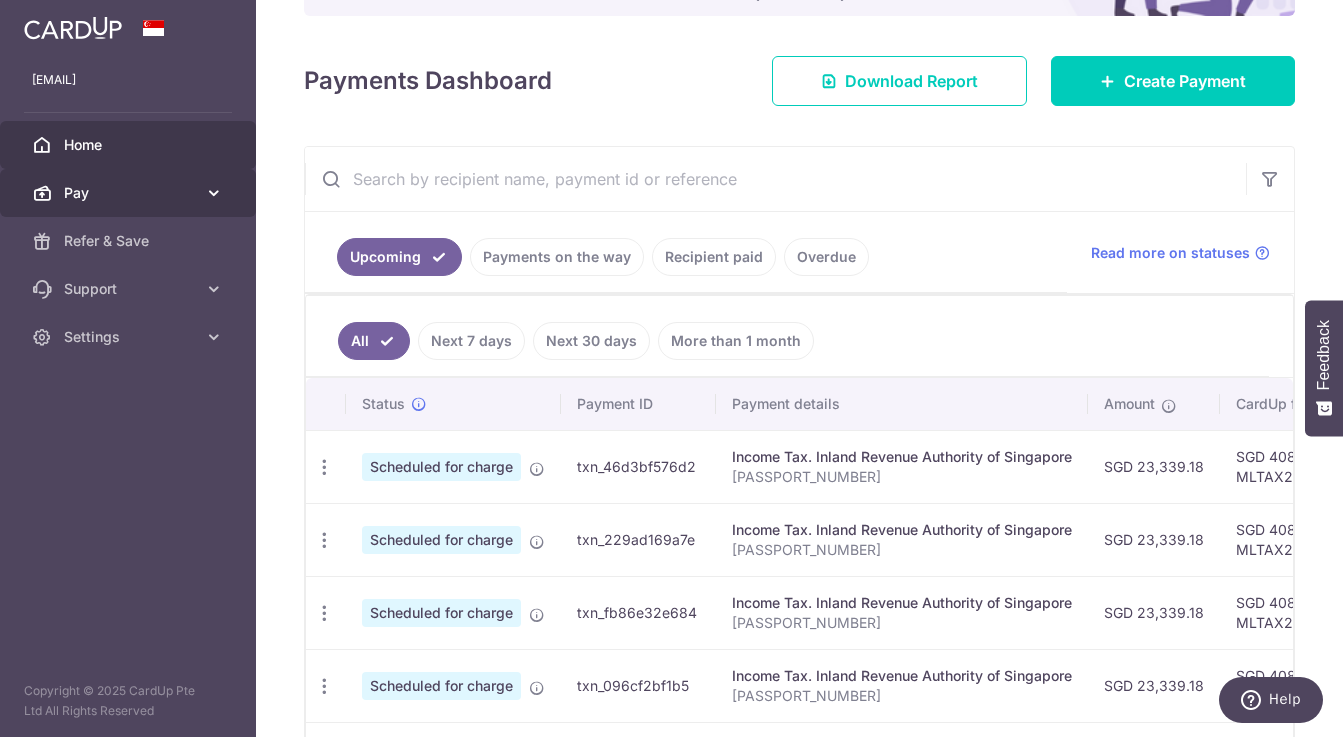 click on "Pay" at bounding box center (128, 193) 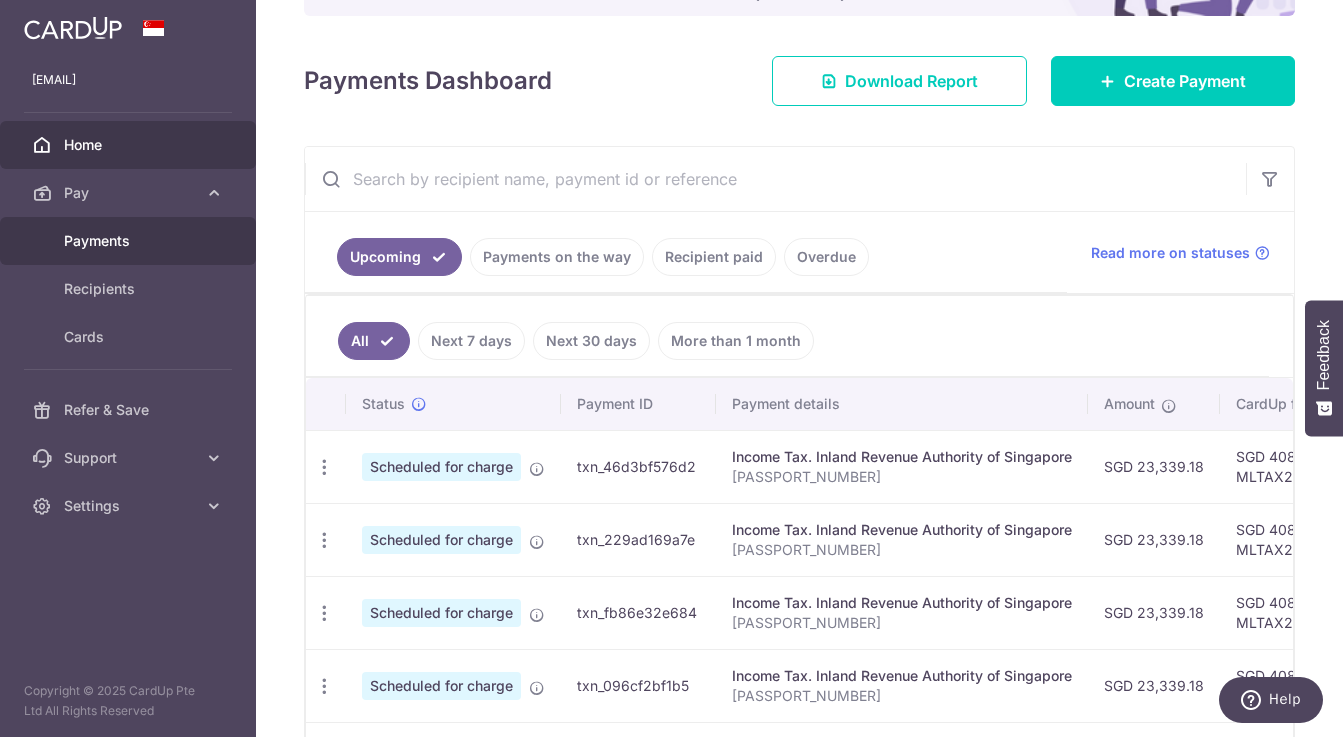 click on "Payments" at bounding box center [130, 241] 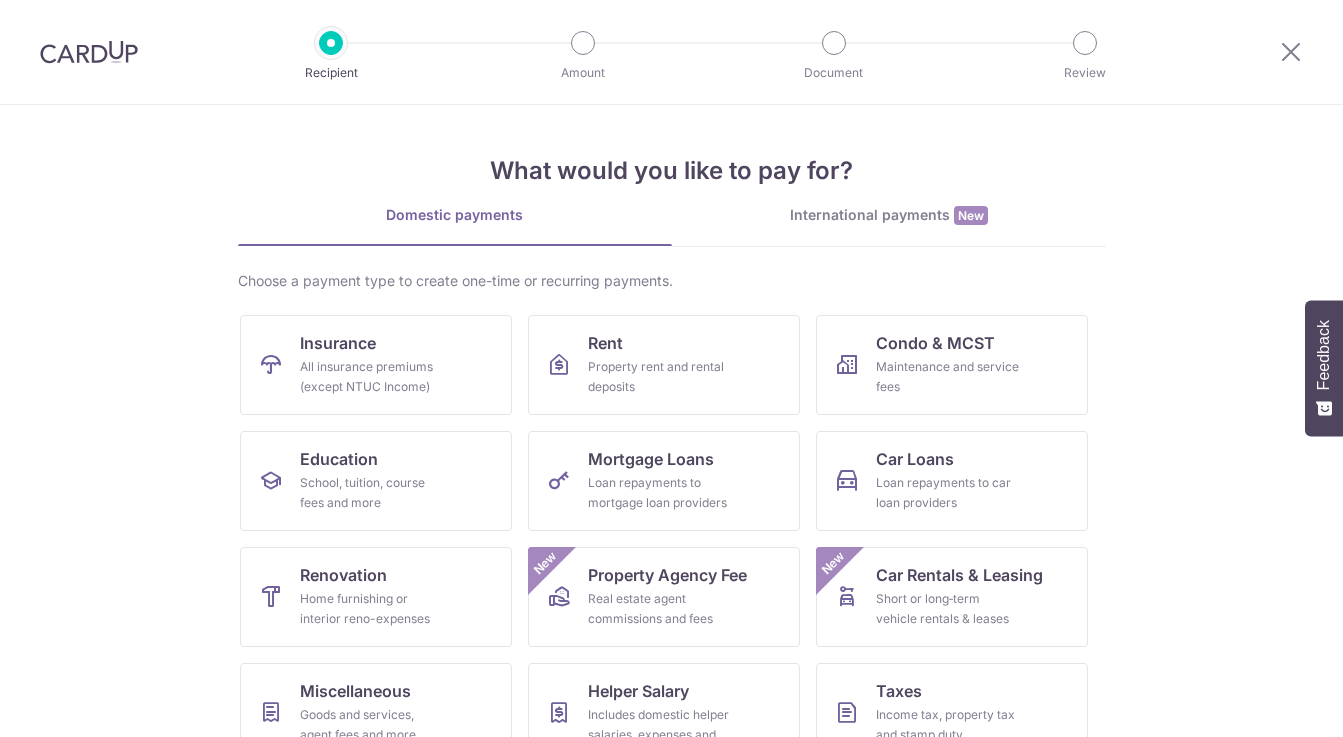 scroll, scrollTop: 0, scrollLeft: 0, axis: both 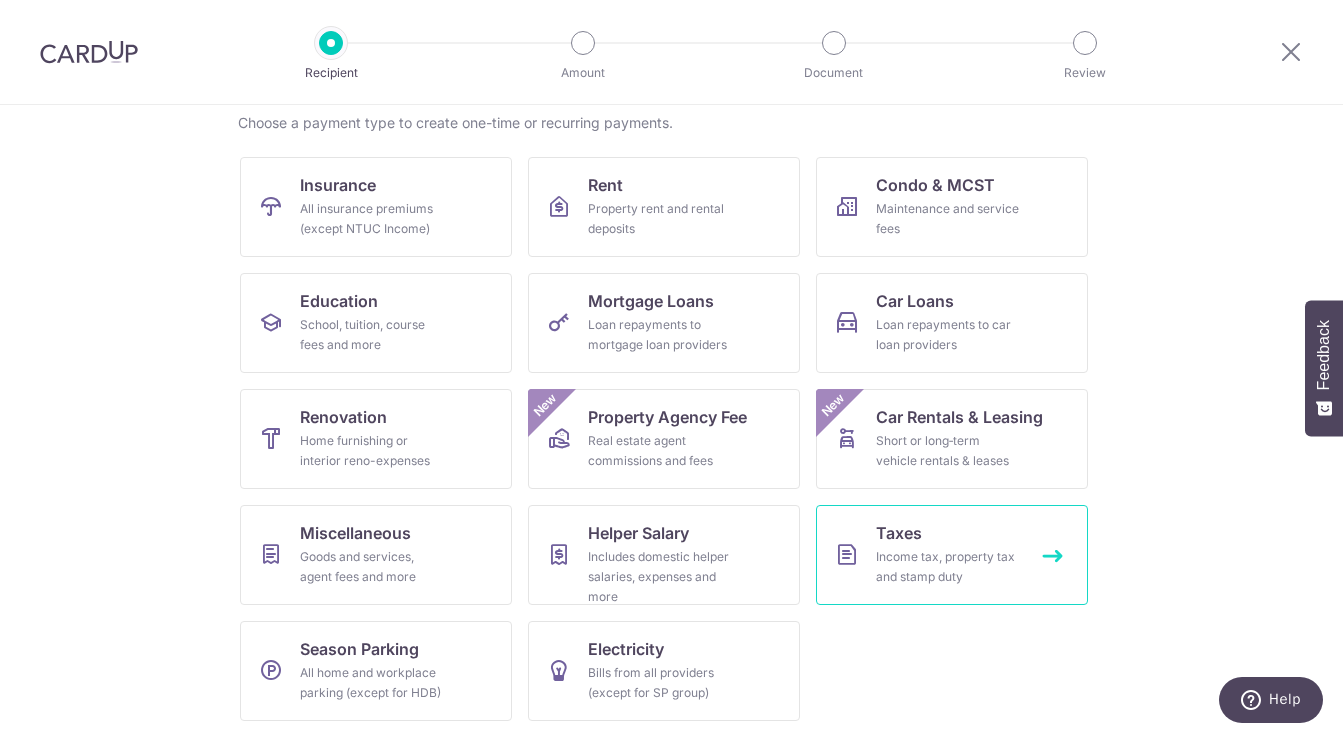 click on "Income tax, property tax and stamp duty" at bounding box center [948, 567] 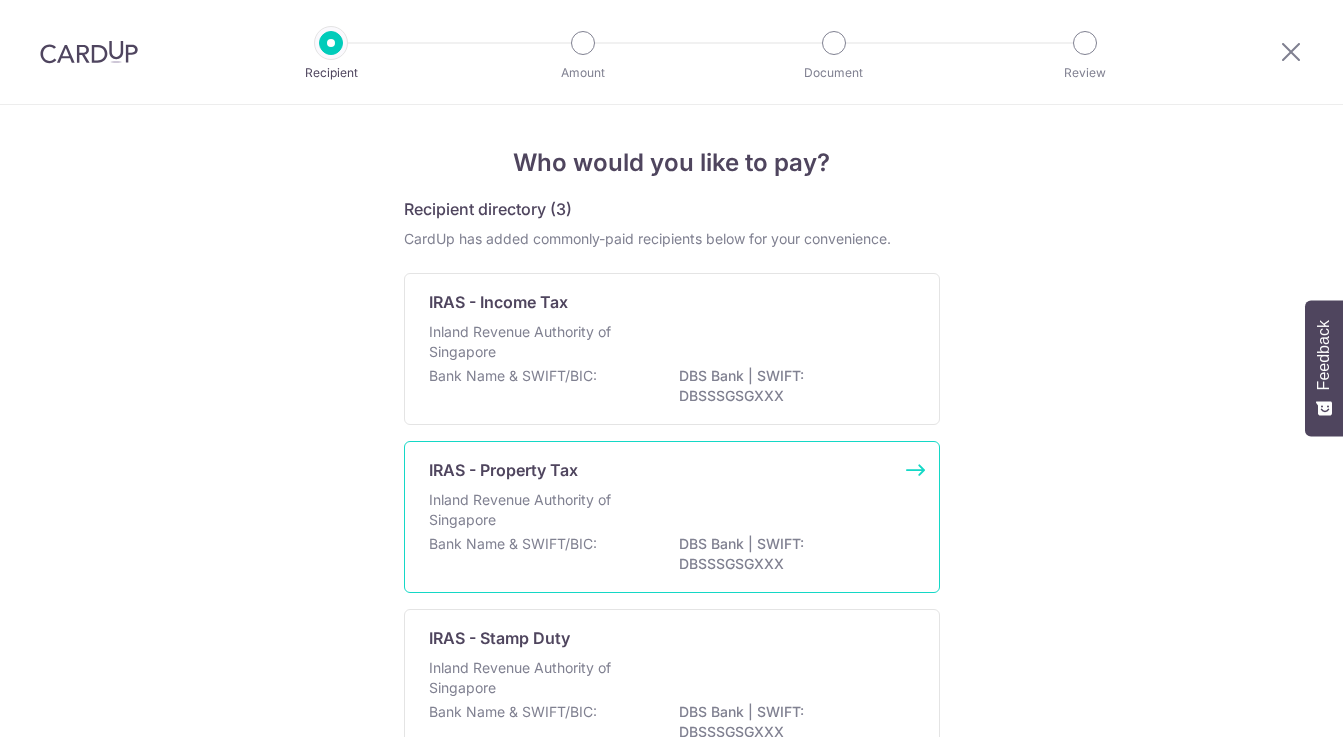 scroll, scrollTop: 0, scrollLeft: 0, axis: both 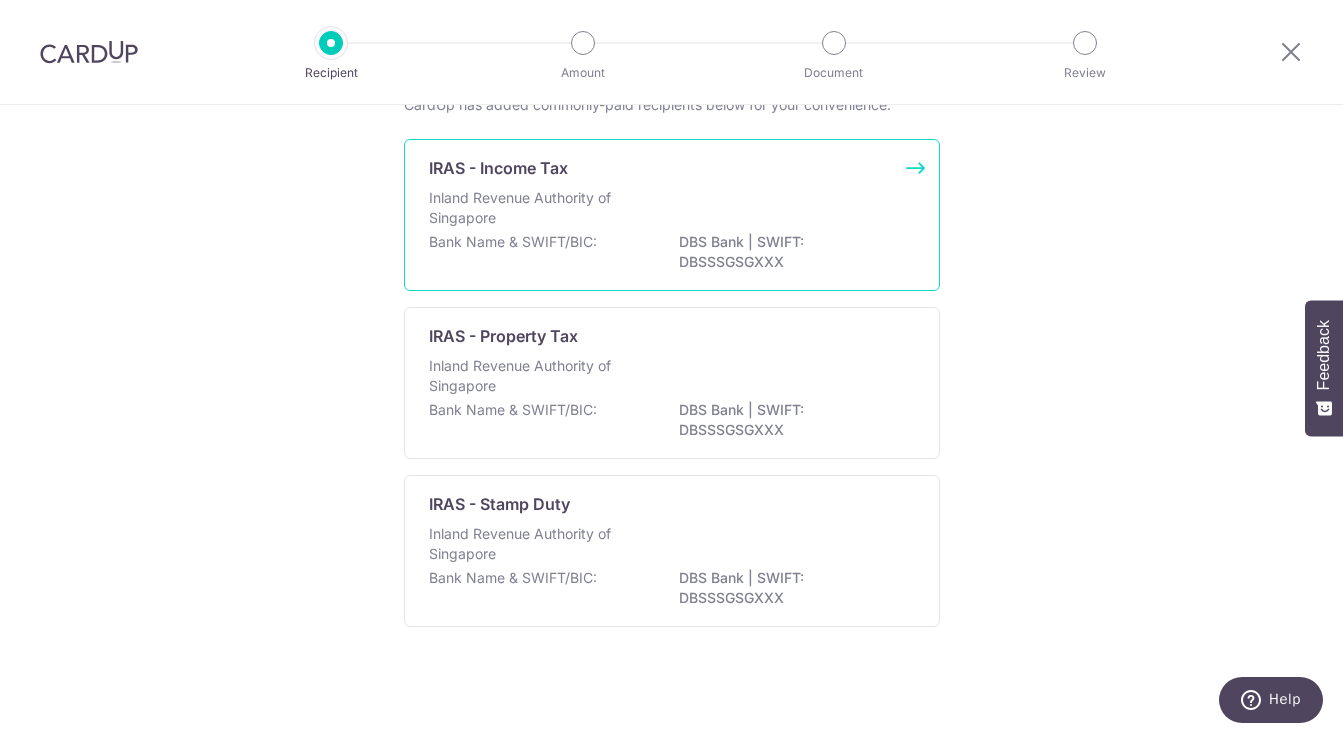 click on "Bank Name & SWIFT/BIC:
DBS Bank | SWIFT: DBSSSGSGXXX" at bounding box center [672, 253] 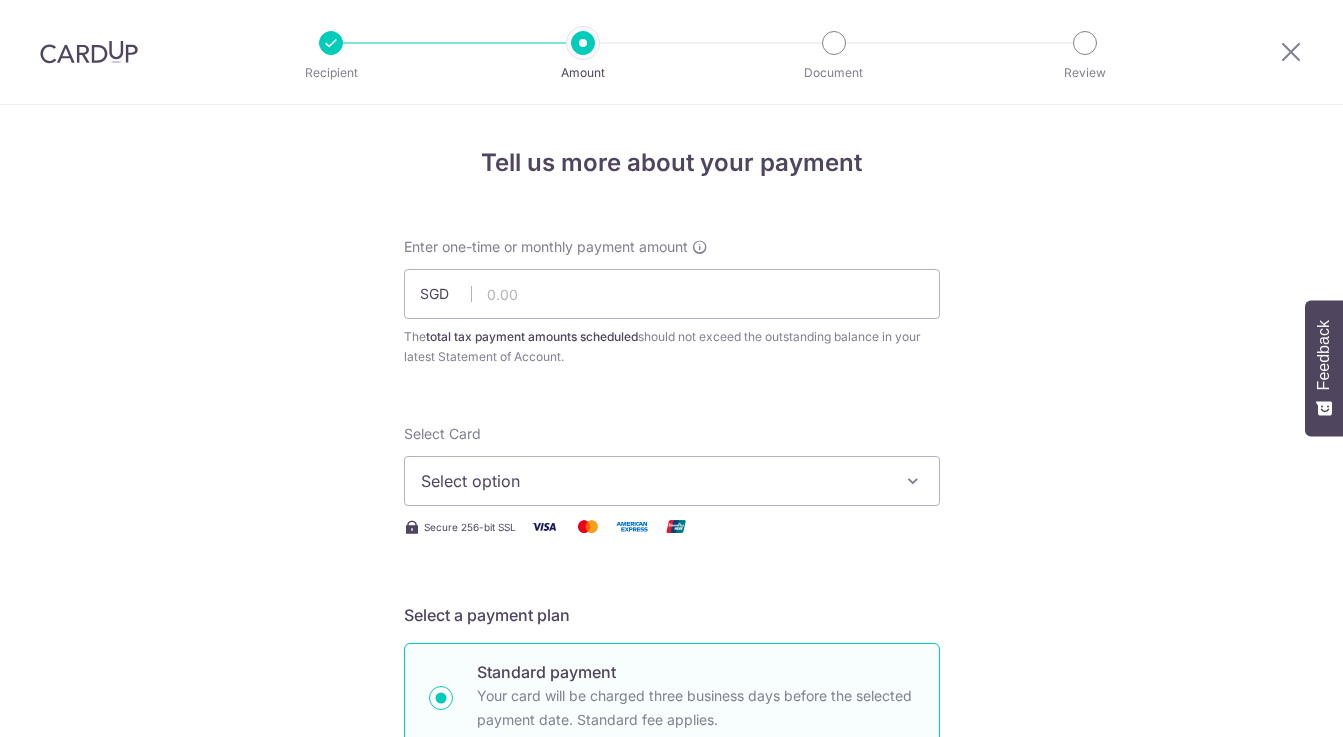 scroll, scrollTop: 0, scrollLeft: 0, axis: both 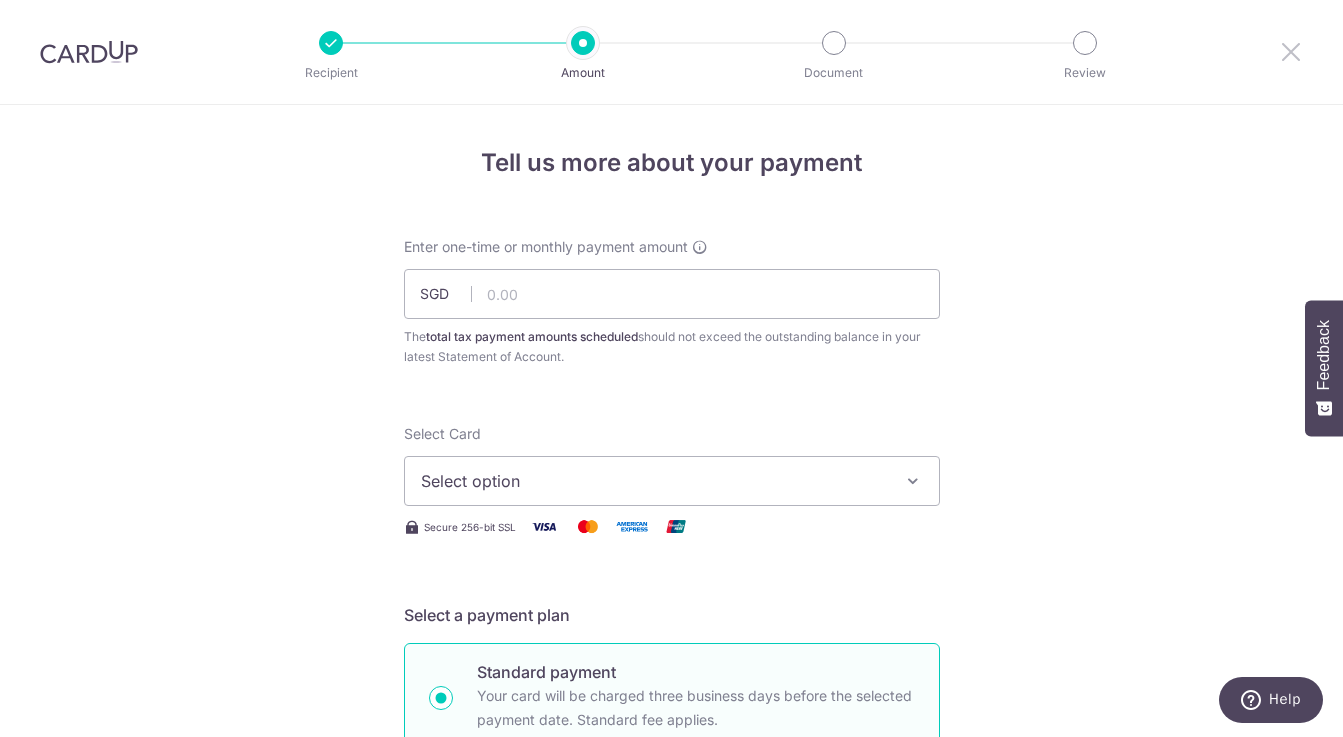 click at bounding box center [1291, 51] 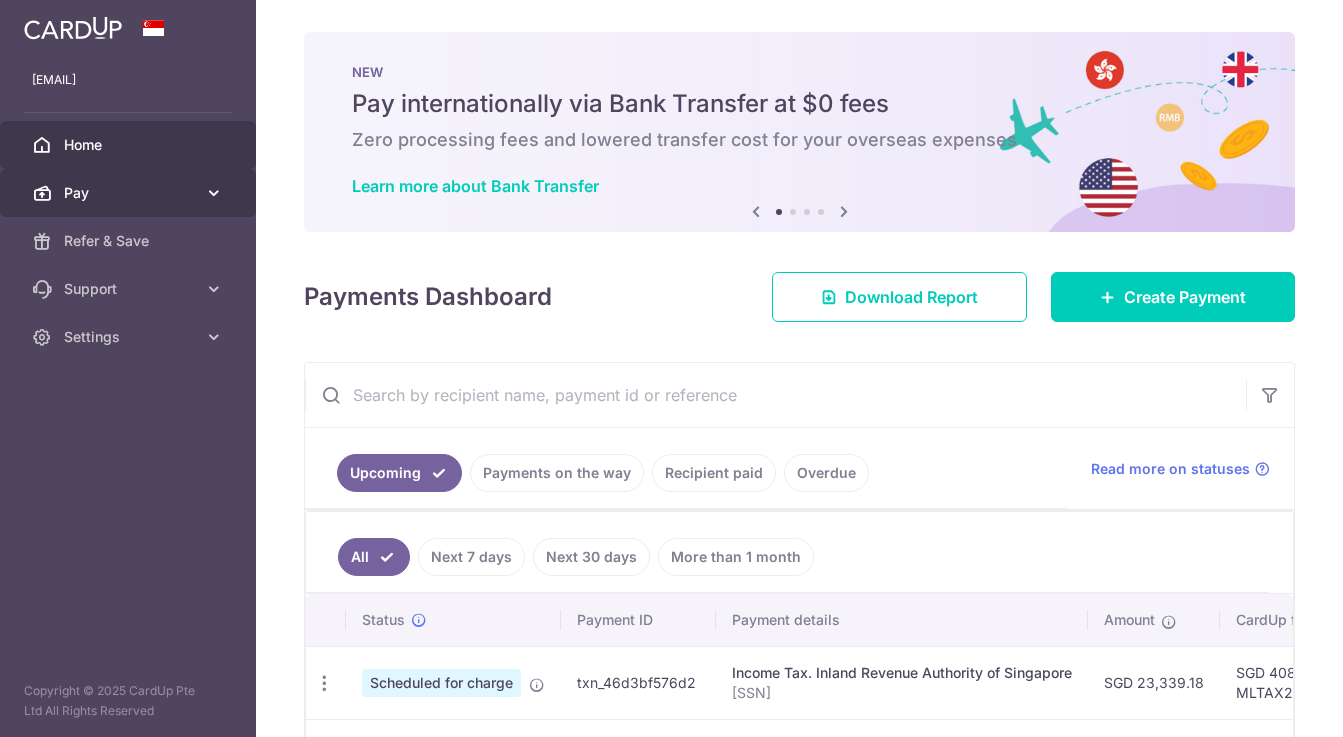 click at bounding box center (214, 193) 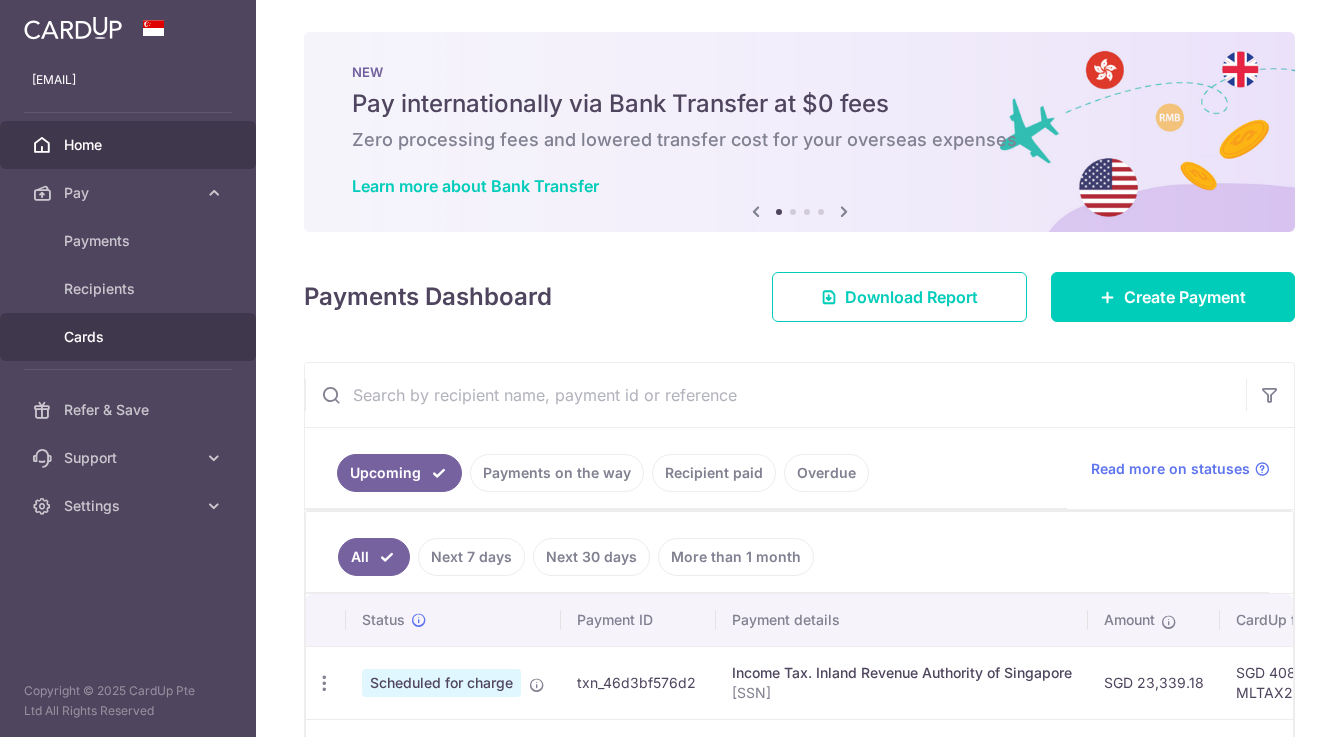 click on "Cards" at bounding box center [130, 337] 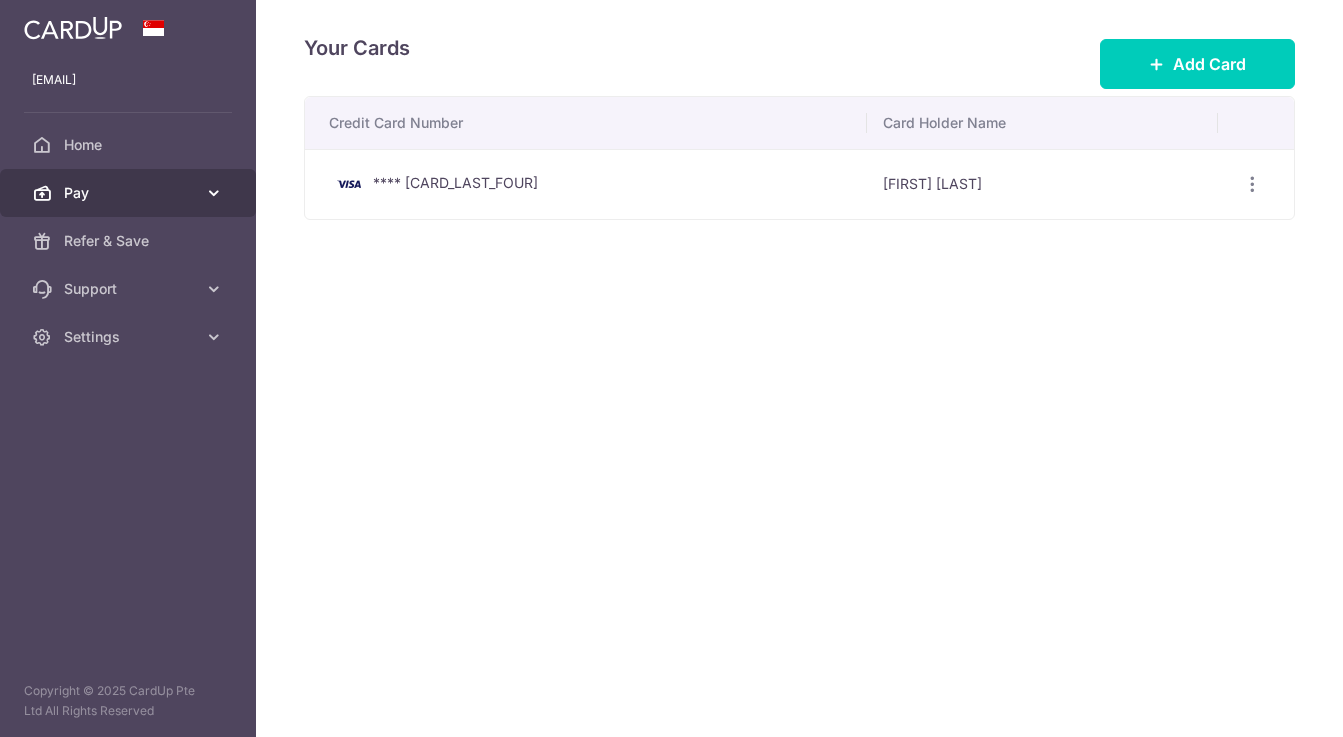 click on "Pay" at bounding box center [130, 193] 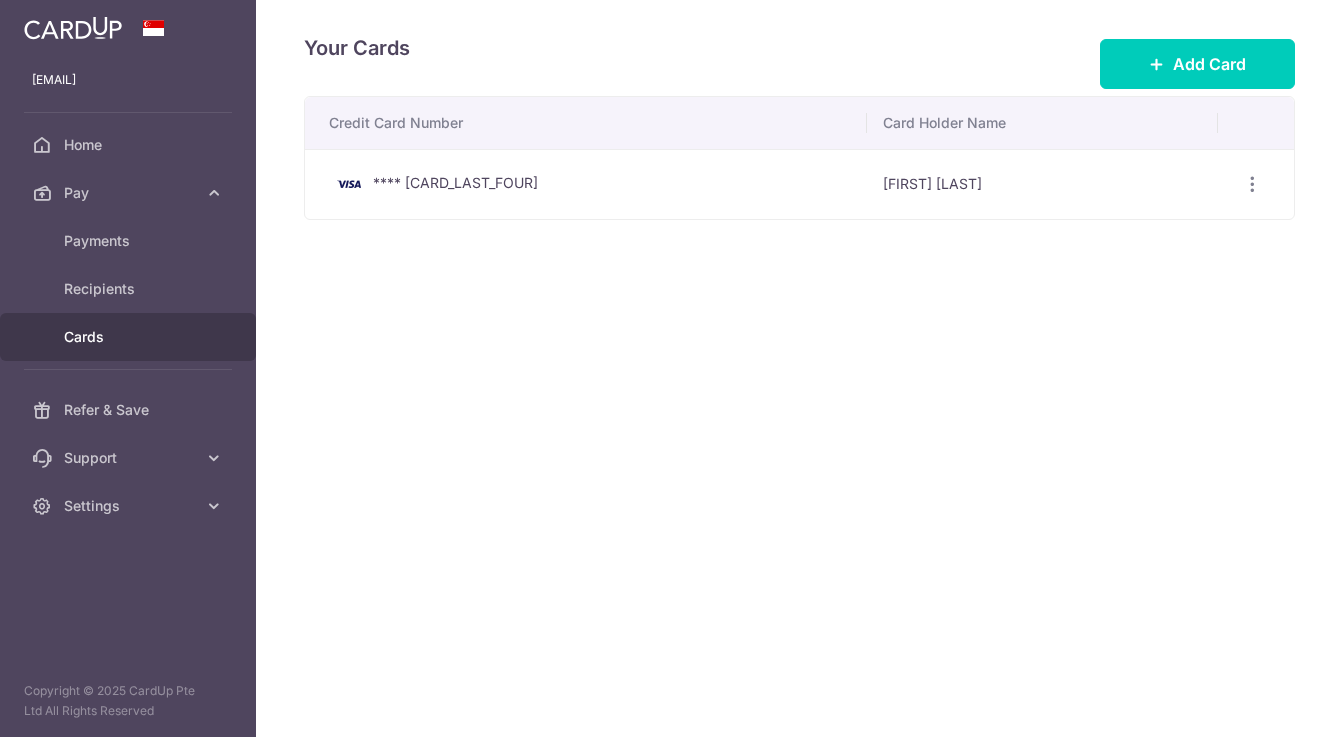 click on "Your Cards
Add Card
Credit Card Number
Card Holder Name
**** 9586
Xin Horng Yap
View/Edit
Delete
Deleting your card ?
By deleting this card,   This action is non-reversible." at bounding box center [799, 368] 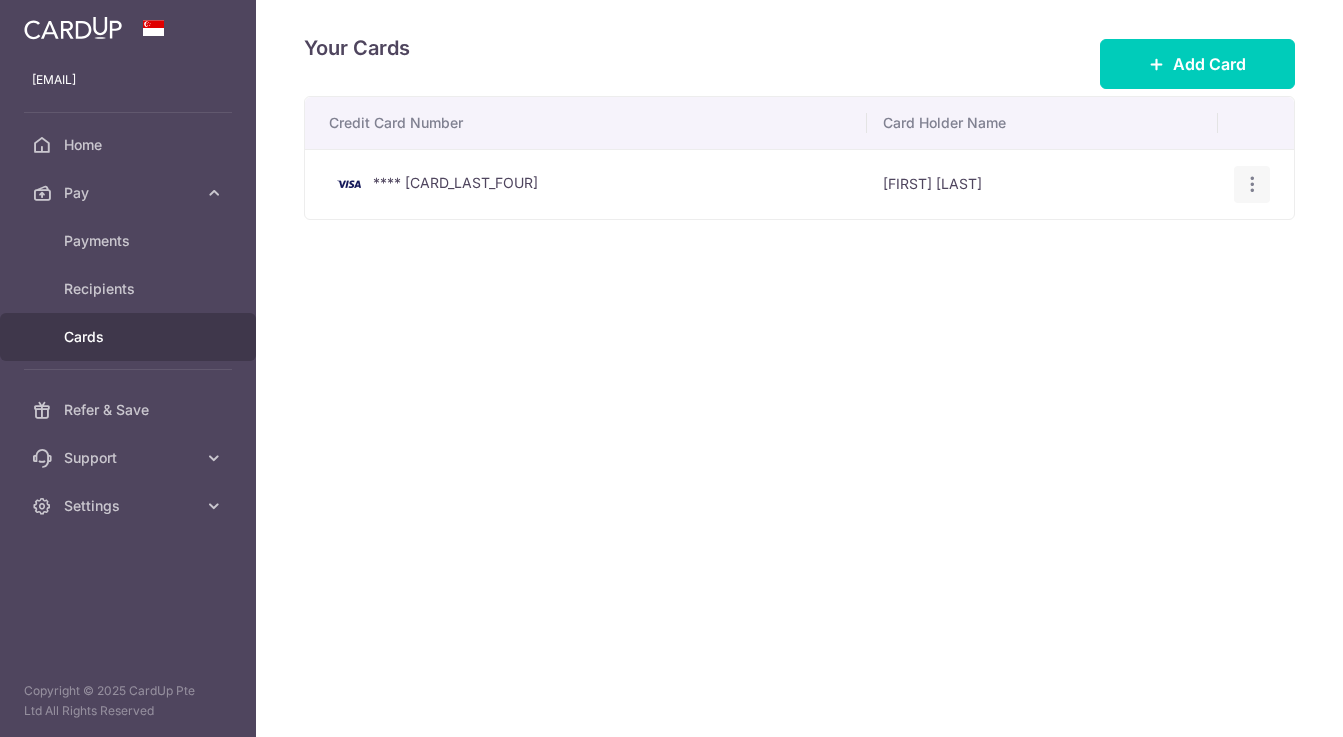 click at bounding box center [1252, 184] 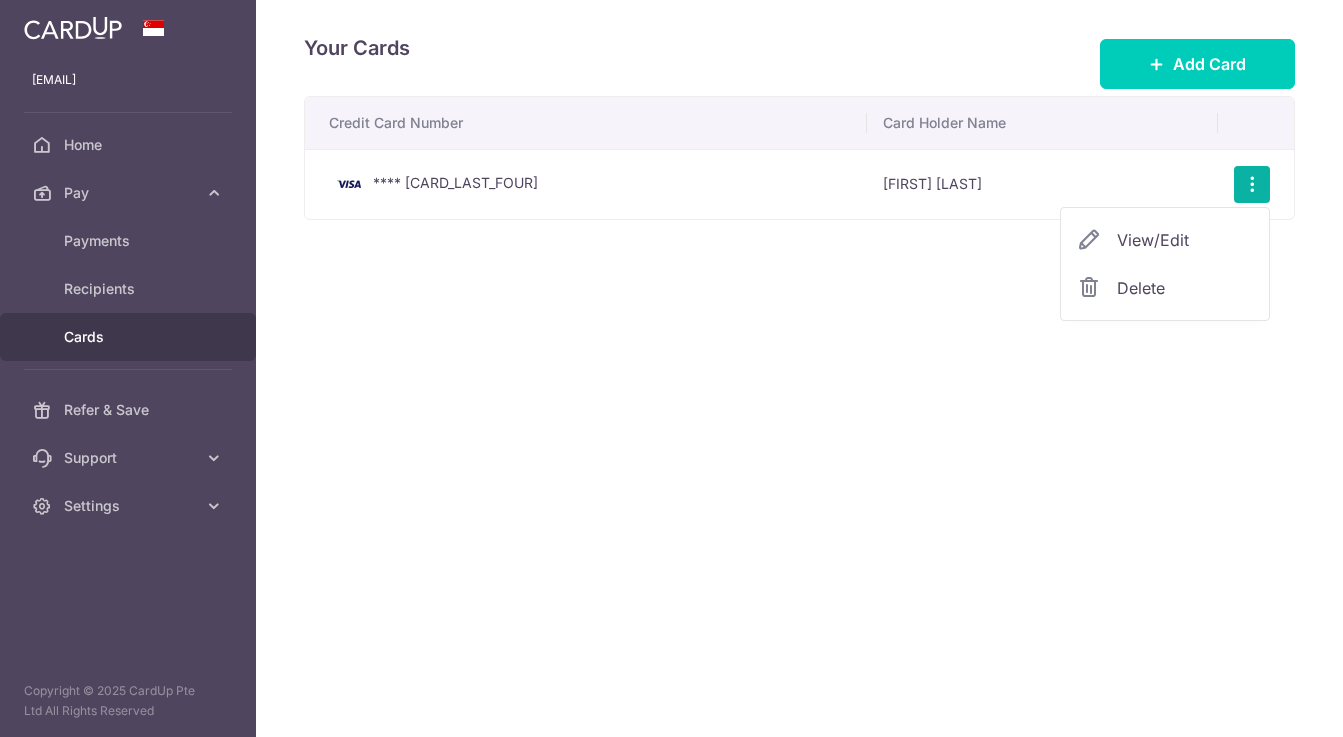click on "Credit Card Number
Card Holder Name
**** 9586
Xin Horng Yap
View/Edit
Delete" at bounding box center [799, 220] 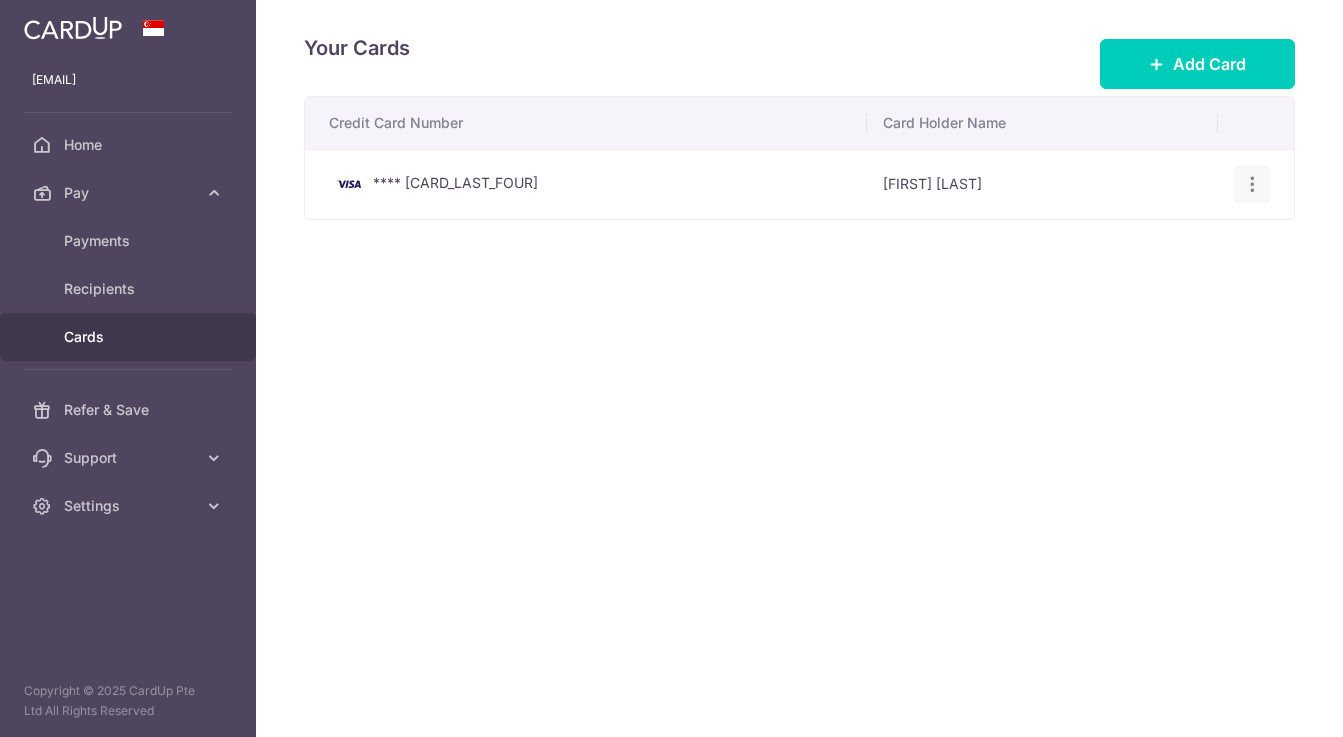 click at bounding box center (1252, 184) 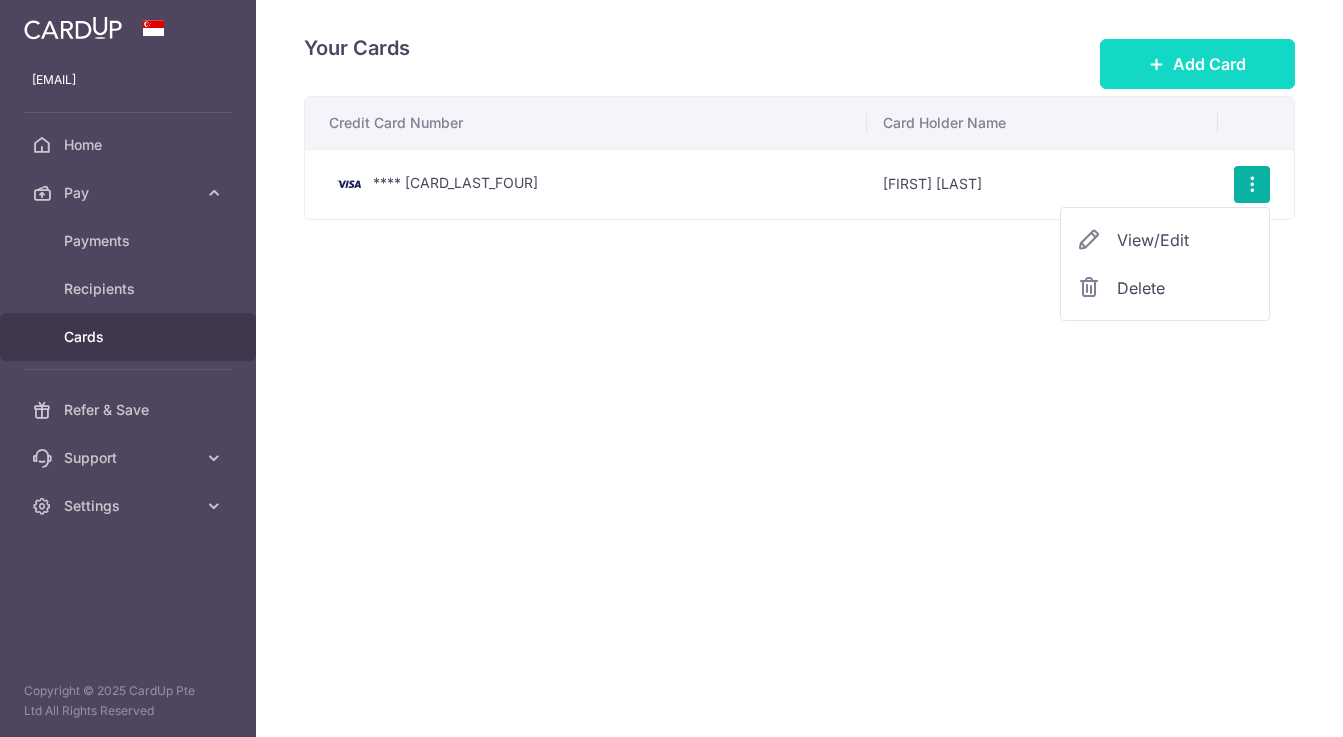 click on "Add Card" at bounding box center [1197, 64] 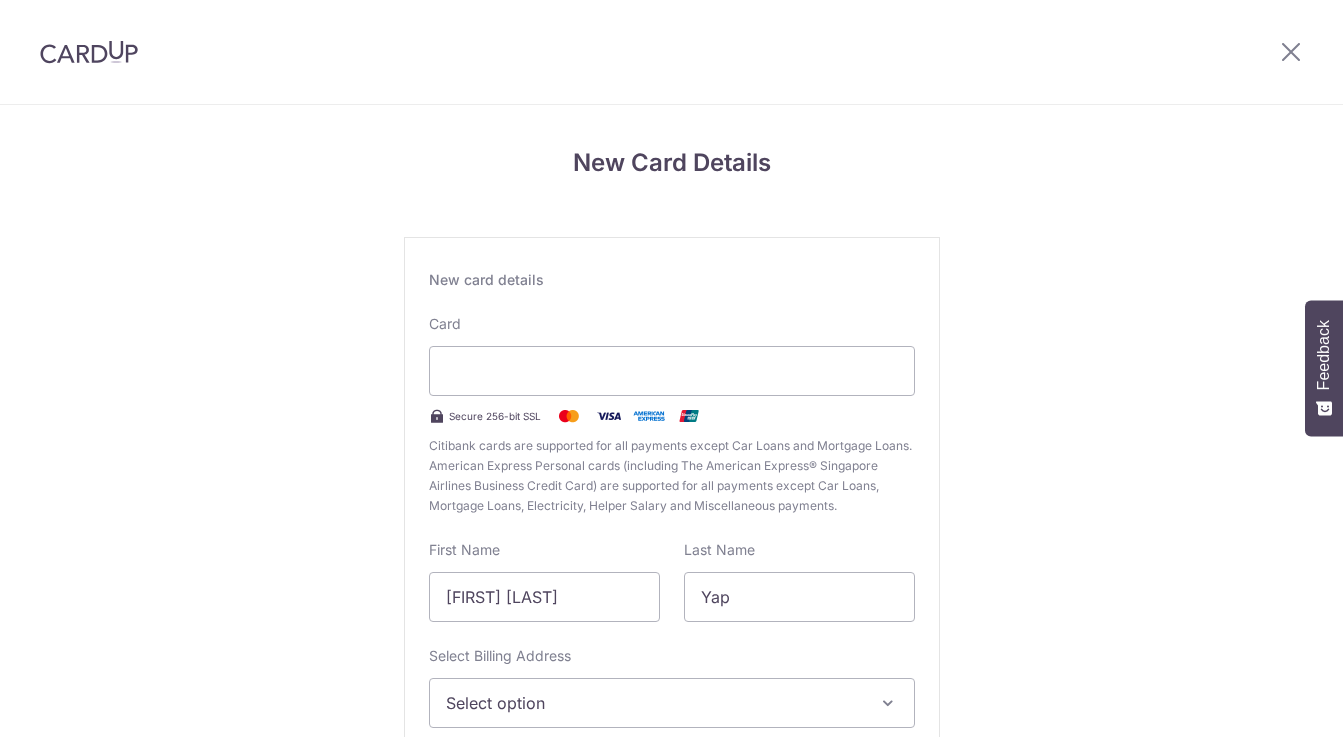 scroll, scrollTop: 0, scrollLeft: 0, axis: both 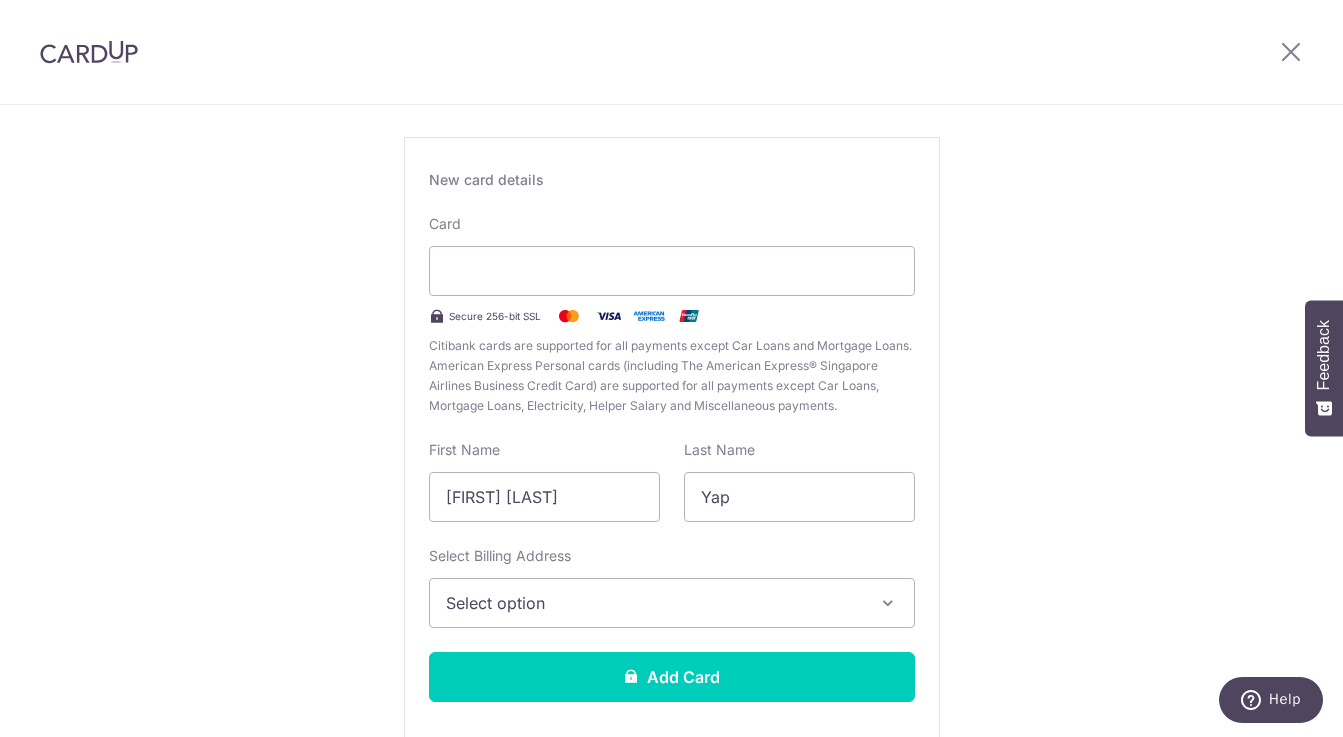 click on "Select option" at bounding box center [672, 603] 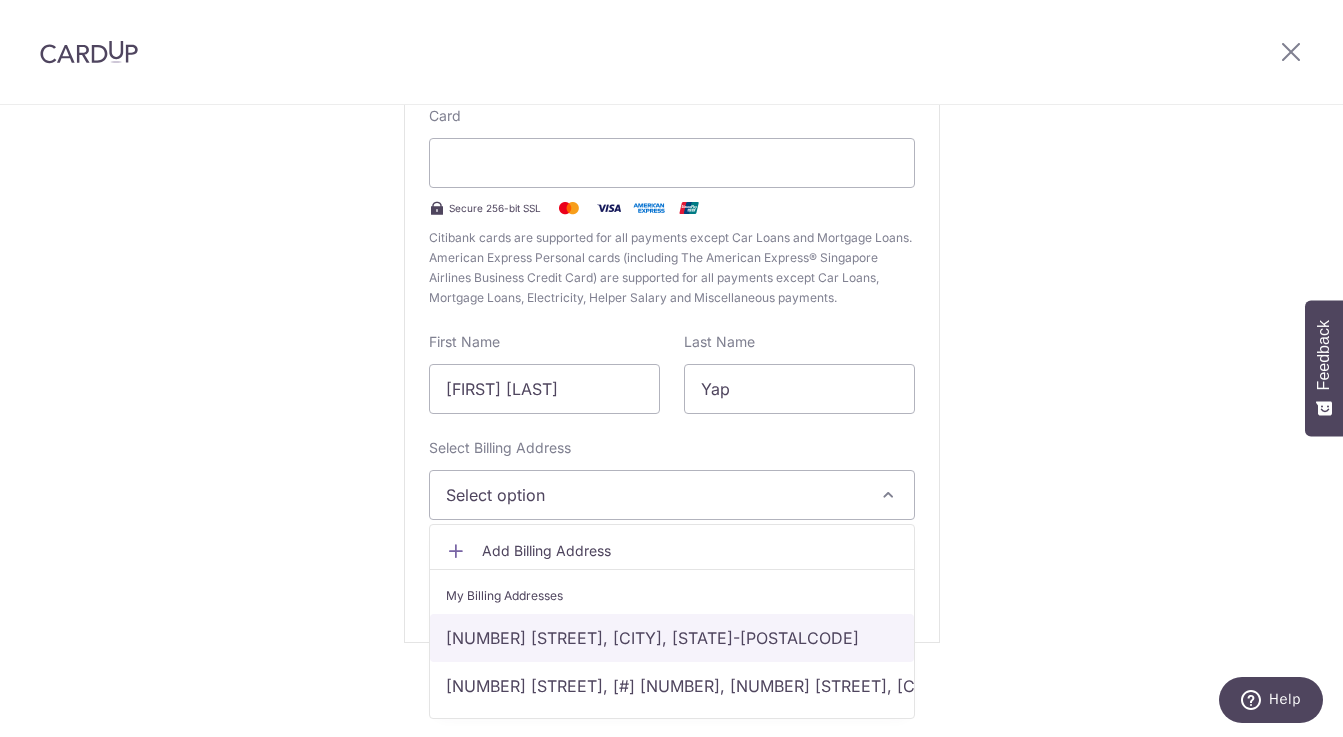 scroll, scrollTop: 208, scrollLeft: 0, axis: vertical 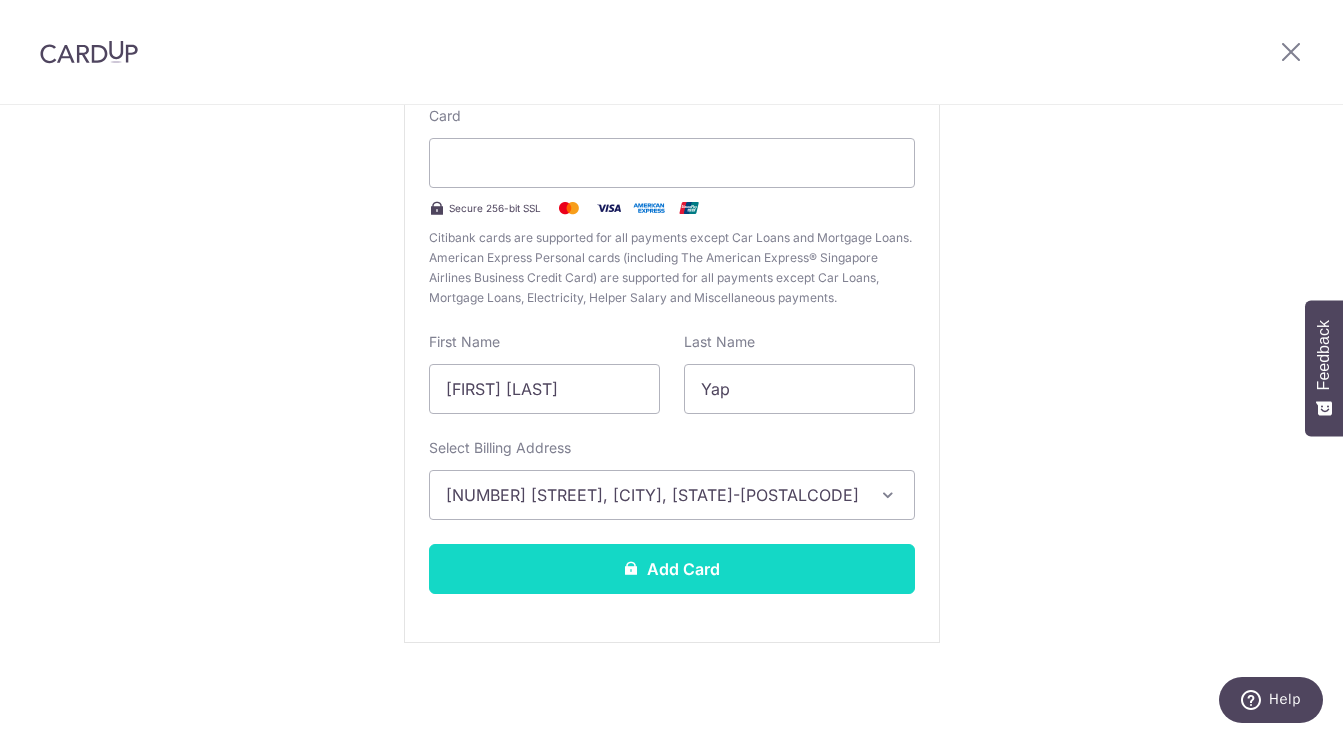 click at bounding box center (631, 568) 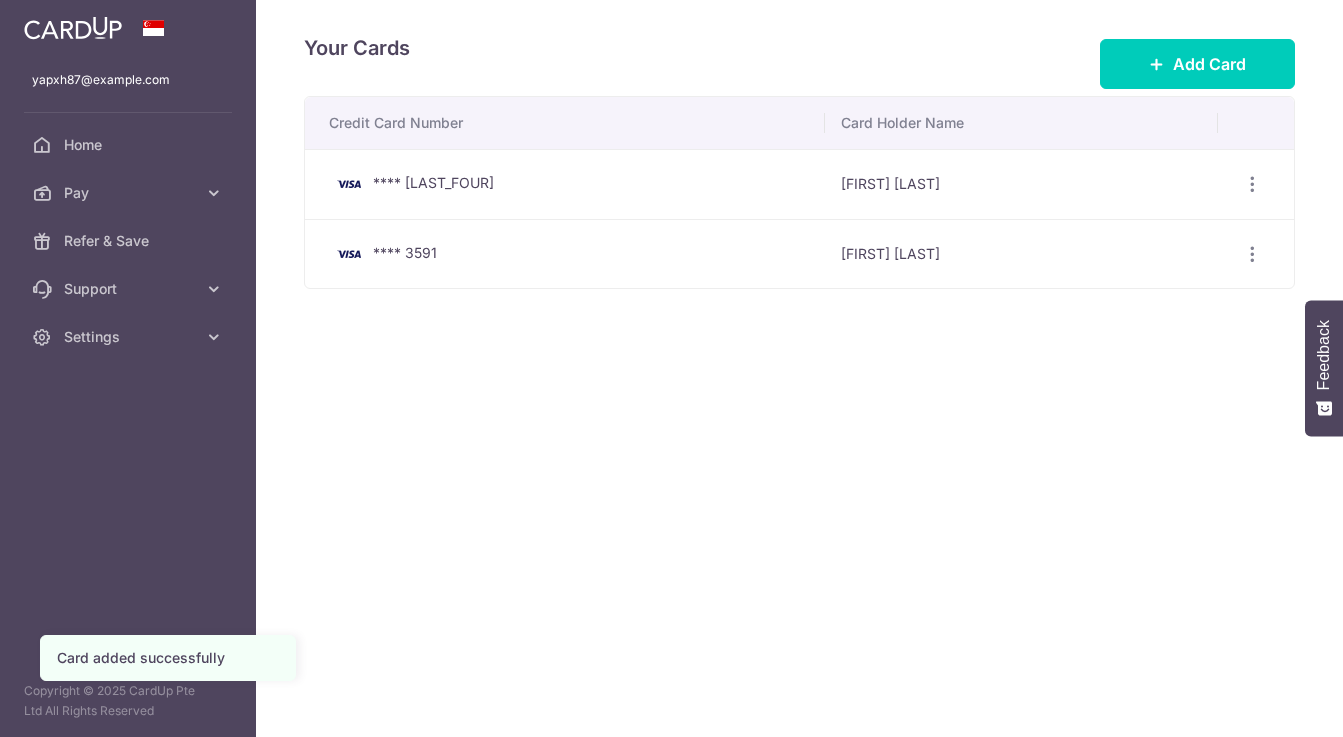 scroll, scrollTop: 0, scrollLeft: 0, axis: both 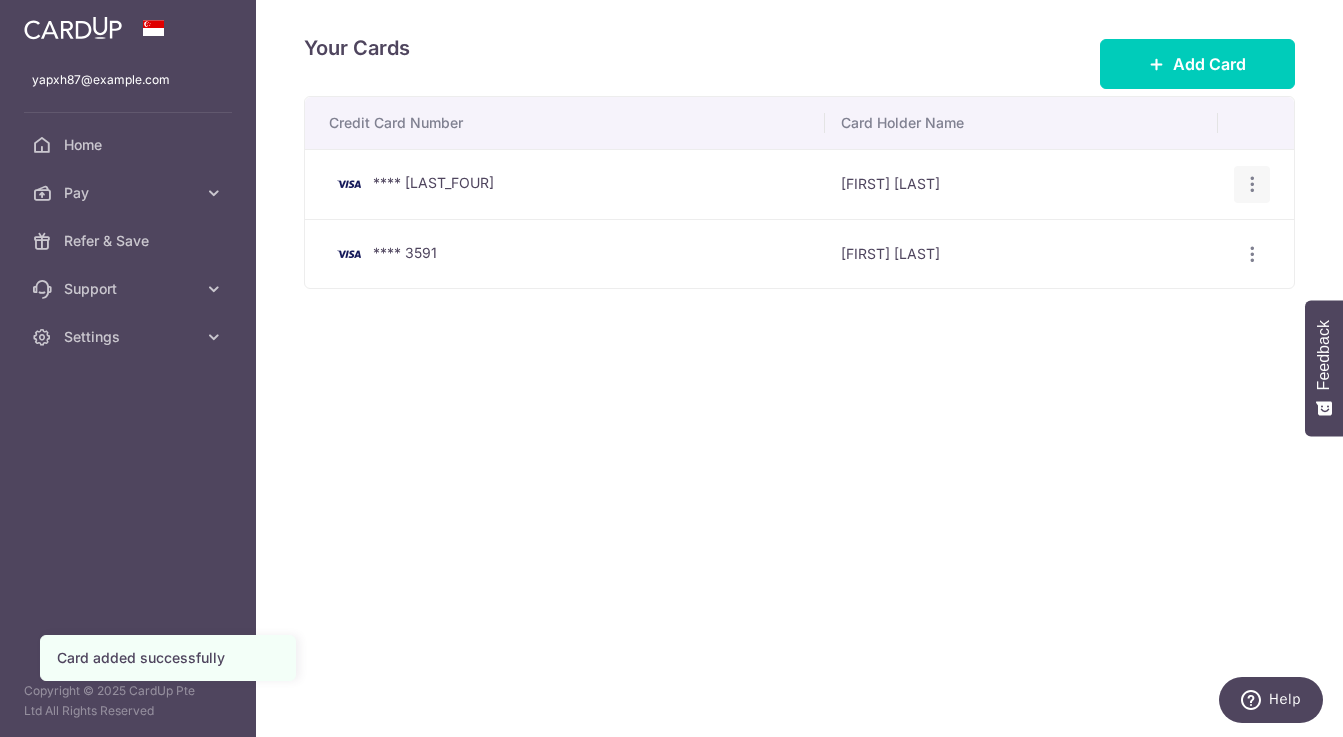 click at bounding box center [1252, 184] 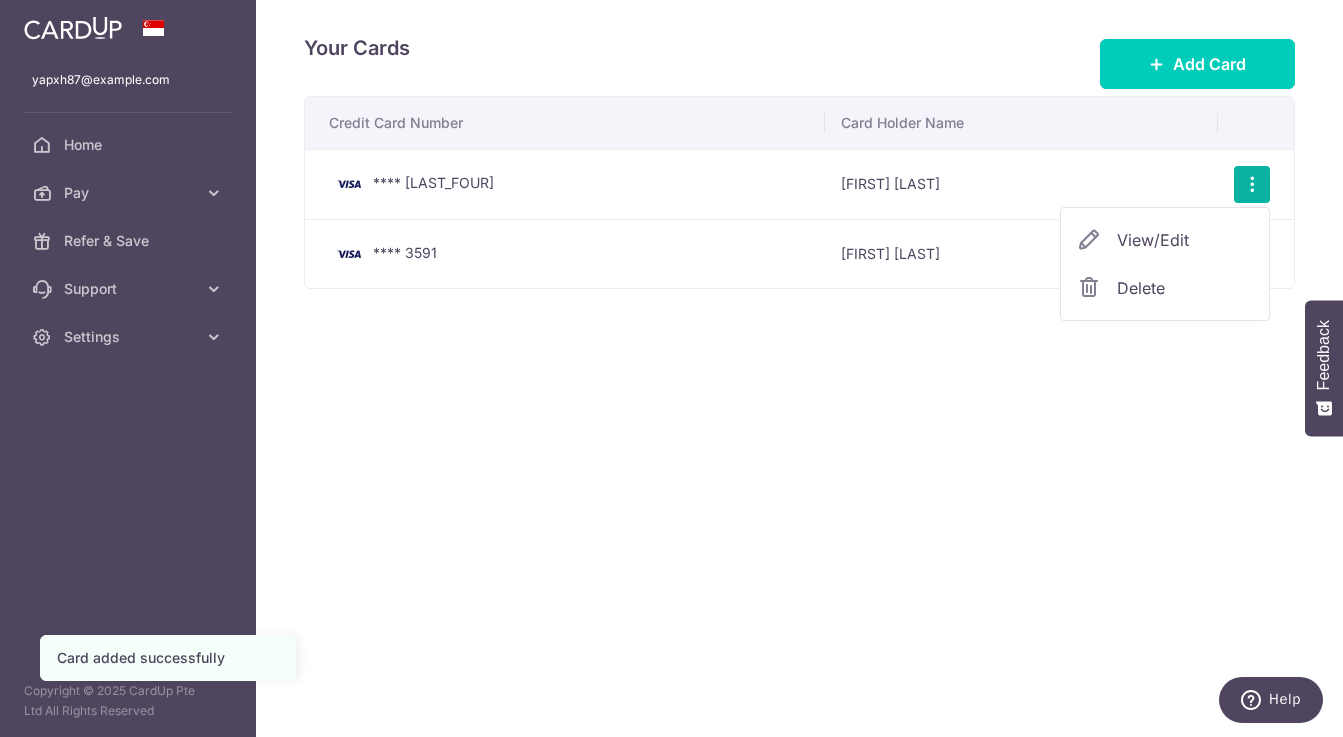 click on "Credit Card Number
Card Holder Name
**** [LAST_FOUR]
[FIRST] [LAST]
View/Edit
Delete
**** [LAST_FOUR]
[FIRST] [LAST]" at bounding box center (799, 220) 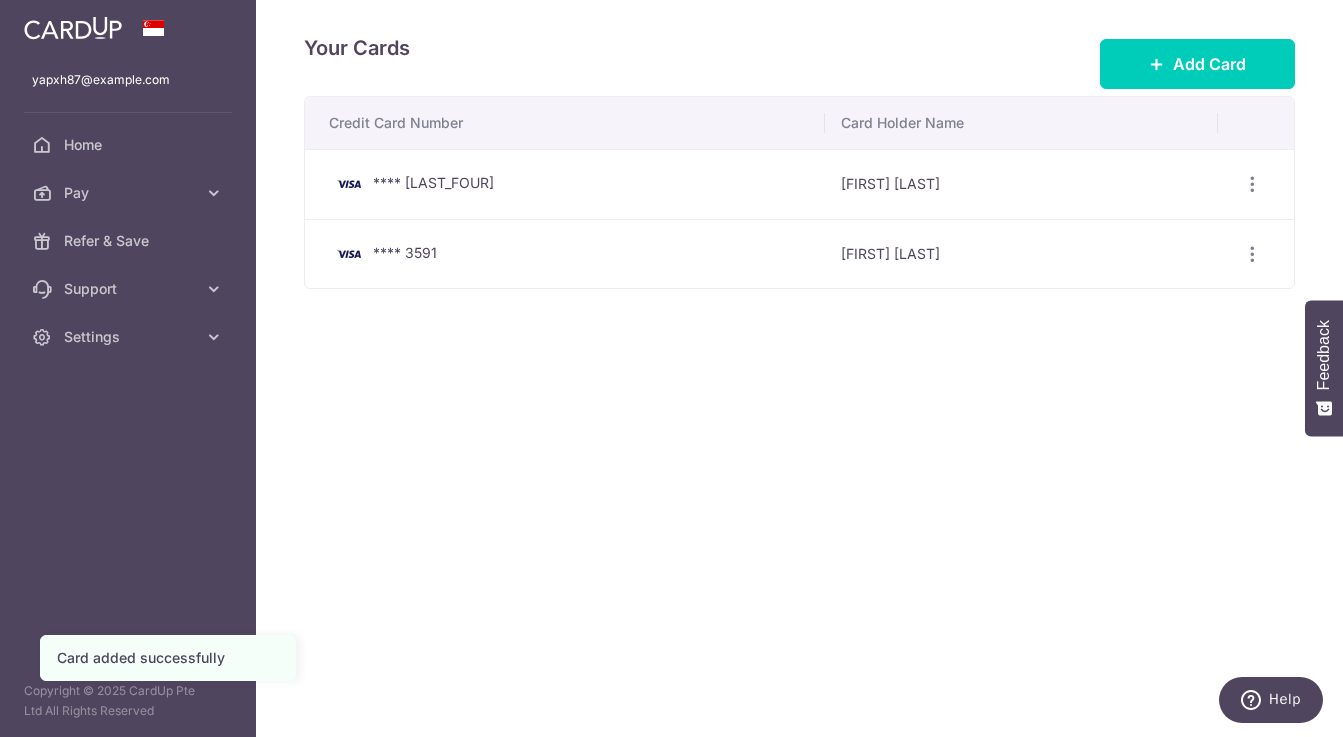 click on "View/Edit
Delete" at bounding box center (1256, 254) 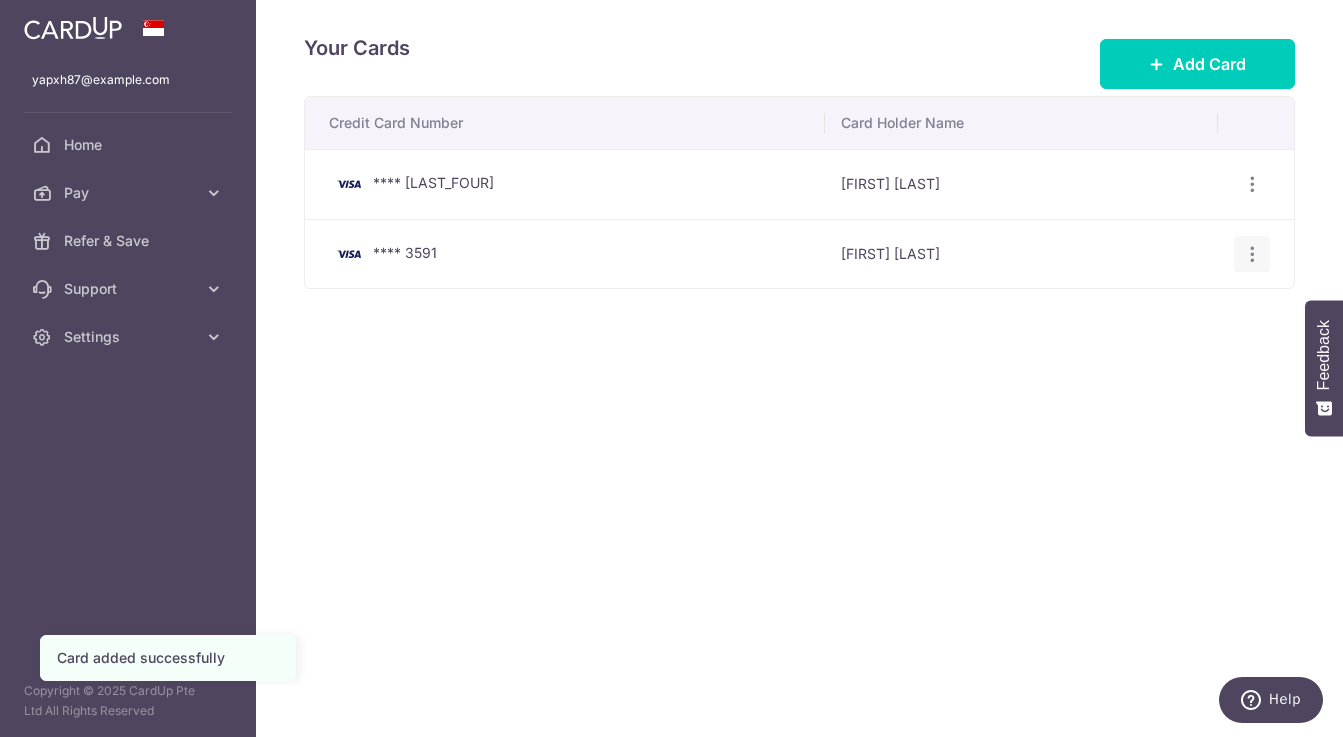 click at bounding box center (1252, 184) 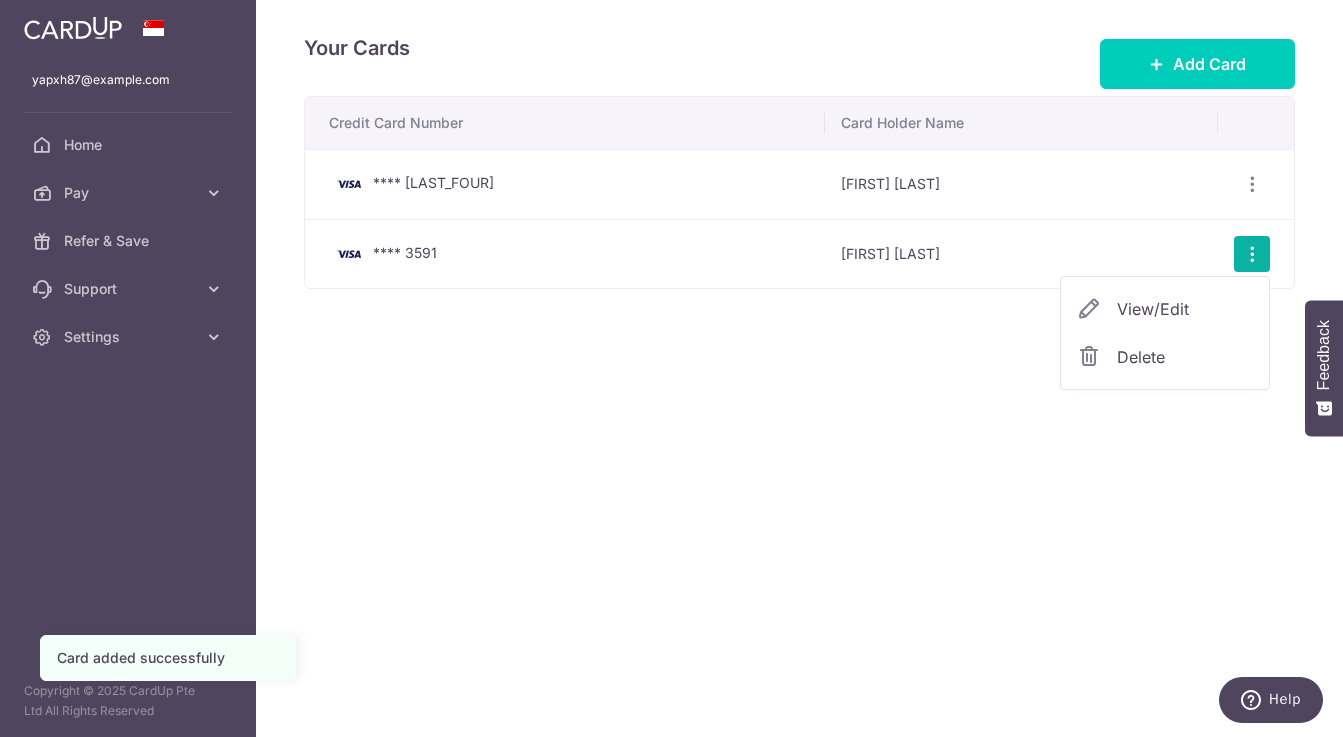 click on "Your Cards
Add Card
Credit Card Number
Card Holder Name
**** [LAST_FOUR]
[FIRST] [LAST]
View/Edit
Delete
**** [LAST_FOUR]
[FIRST] [LAST]" at bounding box center [799, 368] 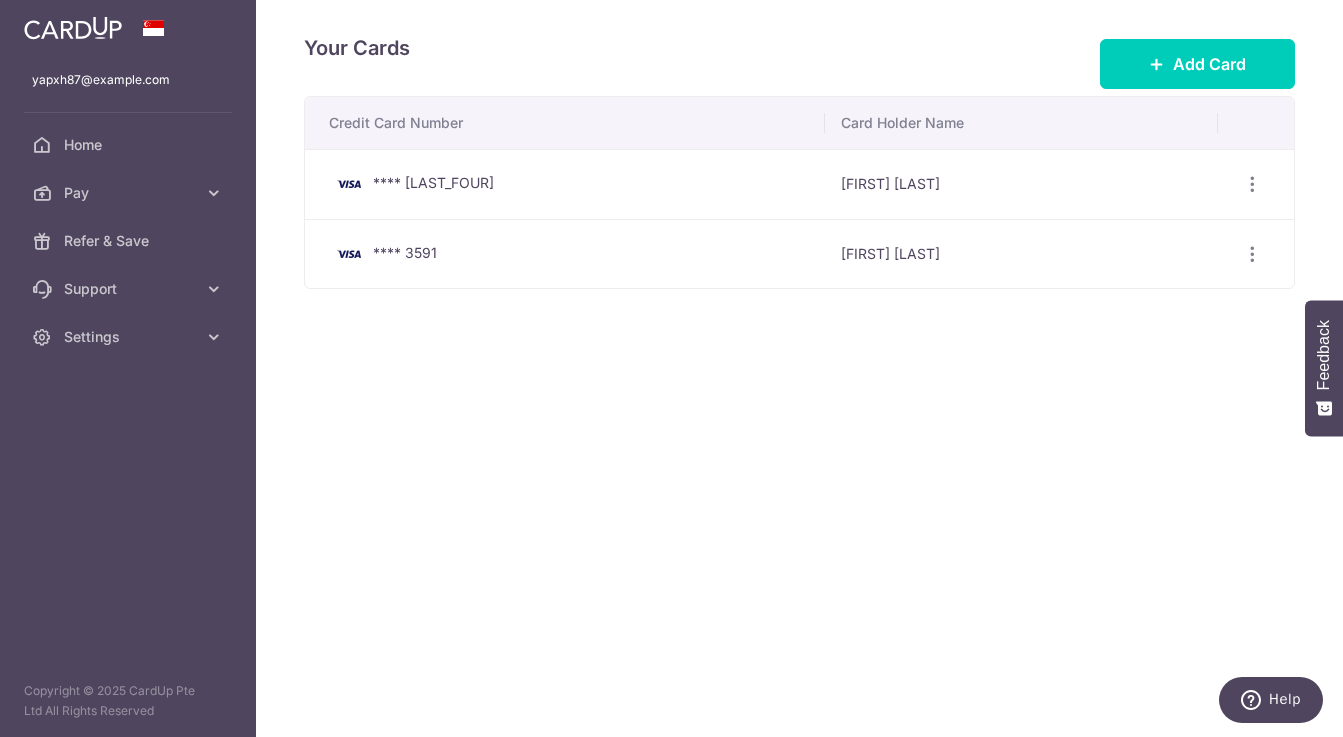 click on "**** [LAST_FOUR]" at bounding box center (569, 184) 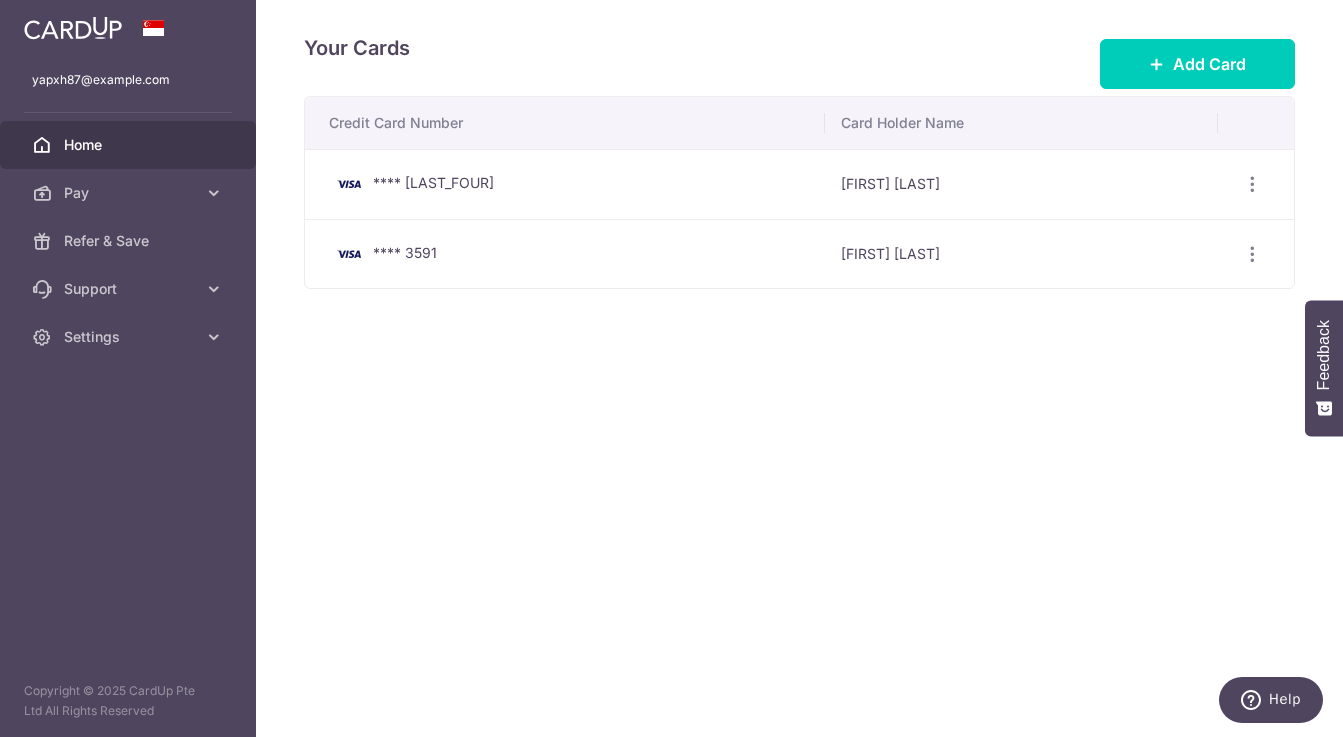 click on "Home" at bounding box center (128, 145) 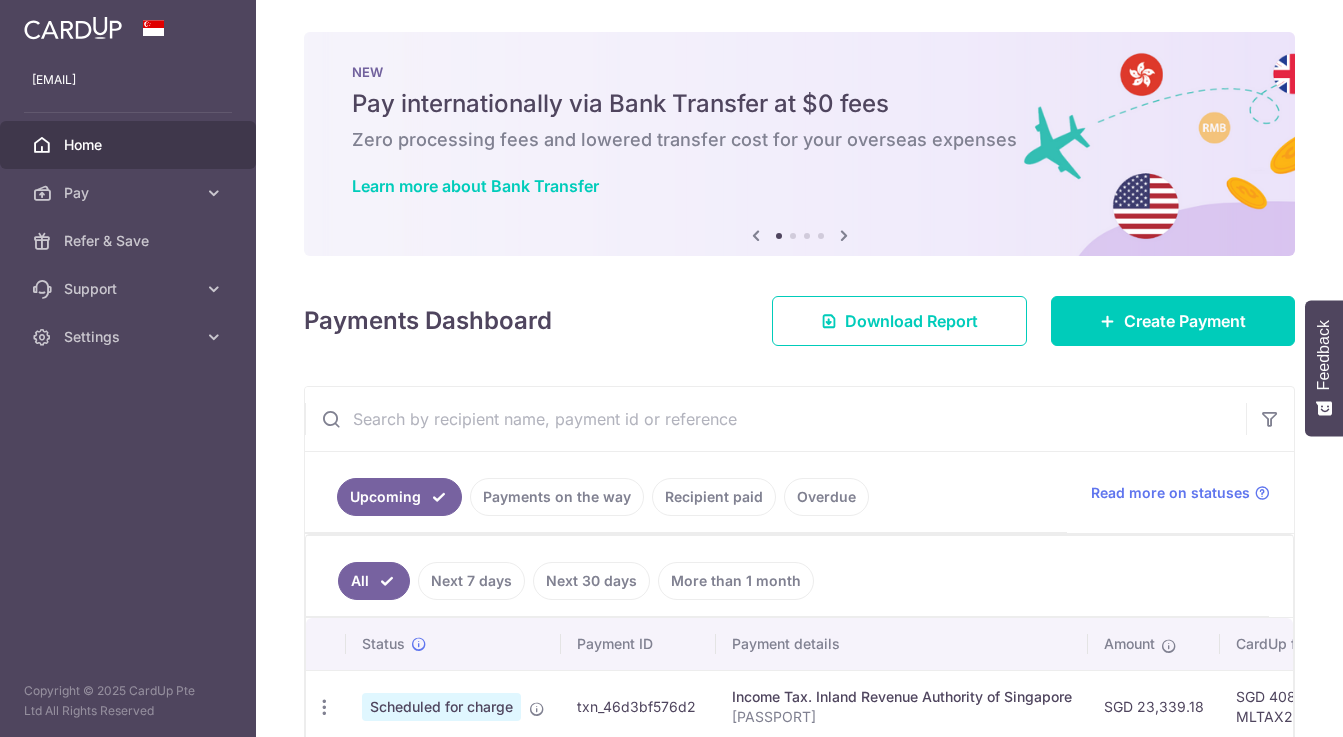 scroll, scrollTop: 0, scrollLeft: 0, axis: both 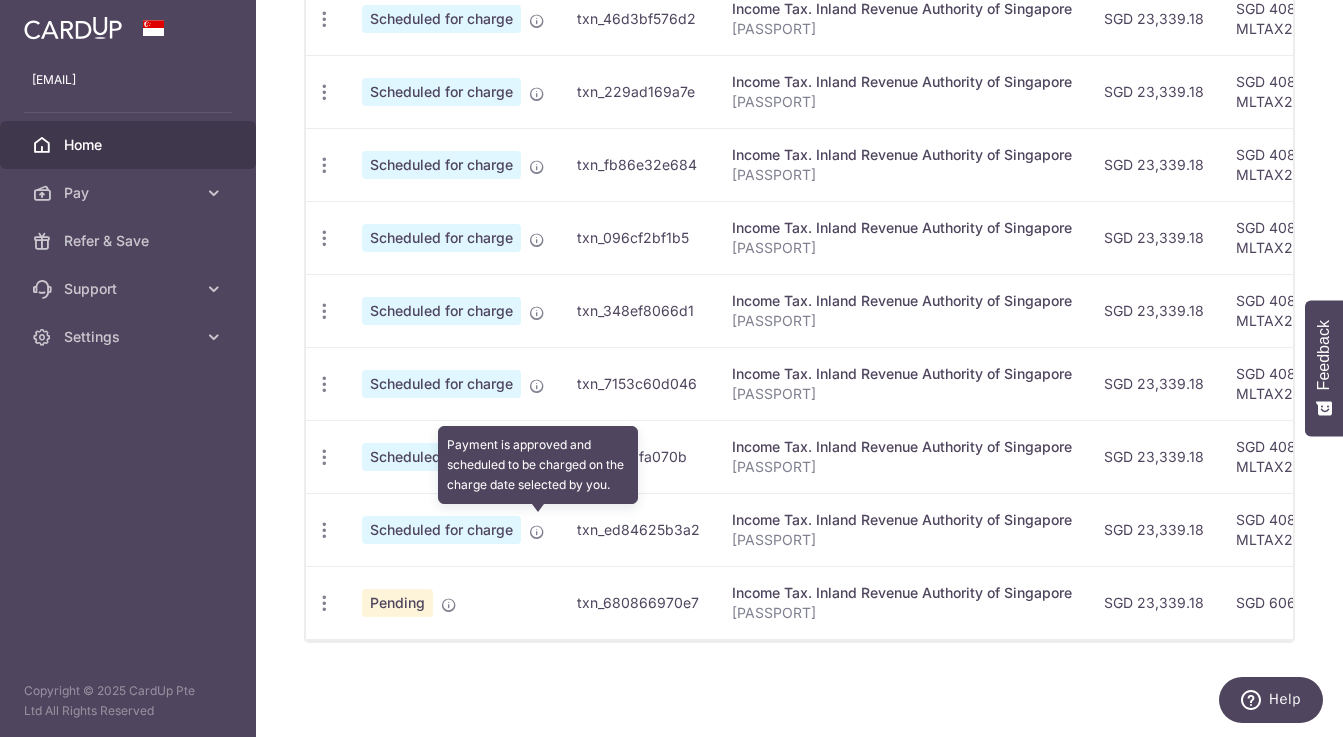 click at bounding box center [537, 532] 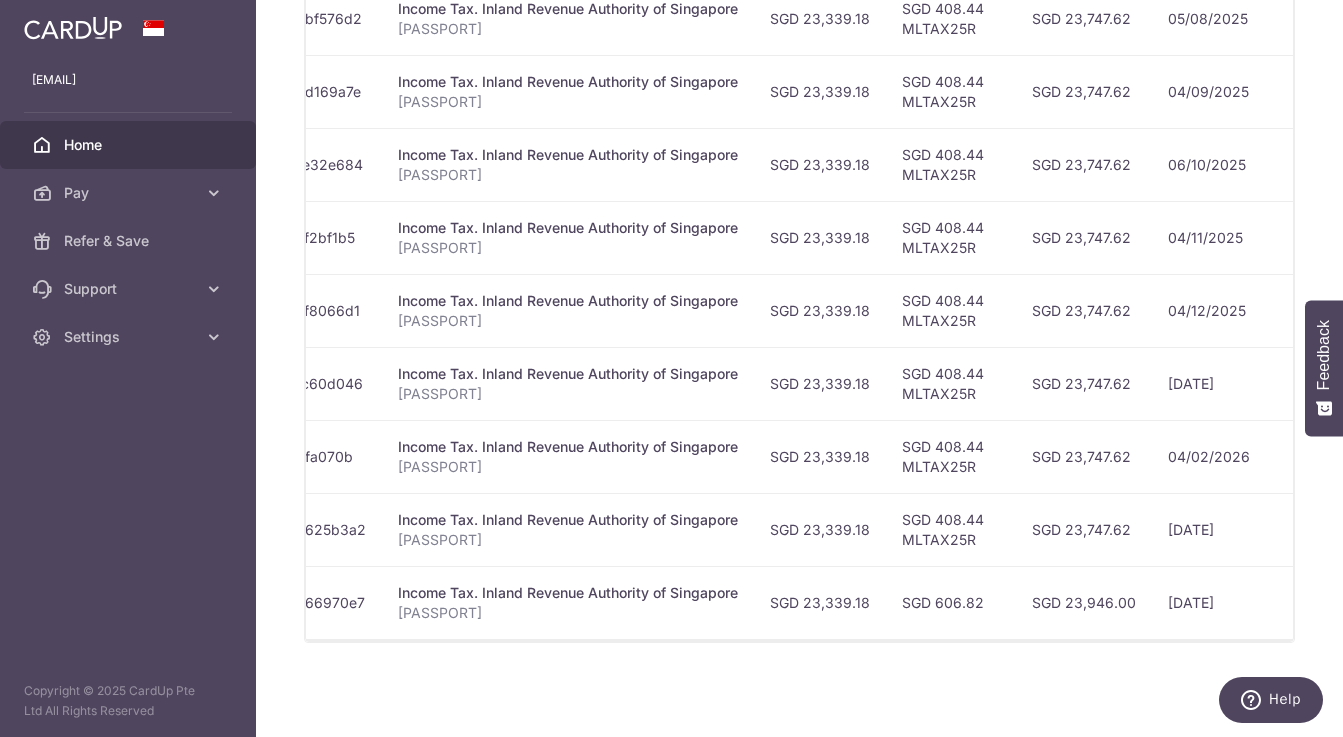 scroll, scrollTop: 0, scrollLeft: 331, axis: horizontal 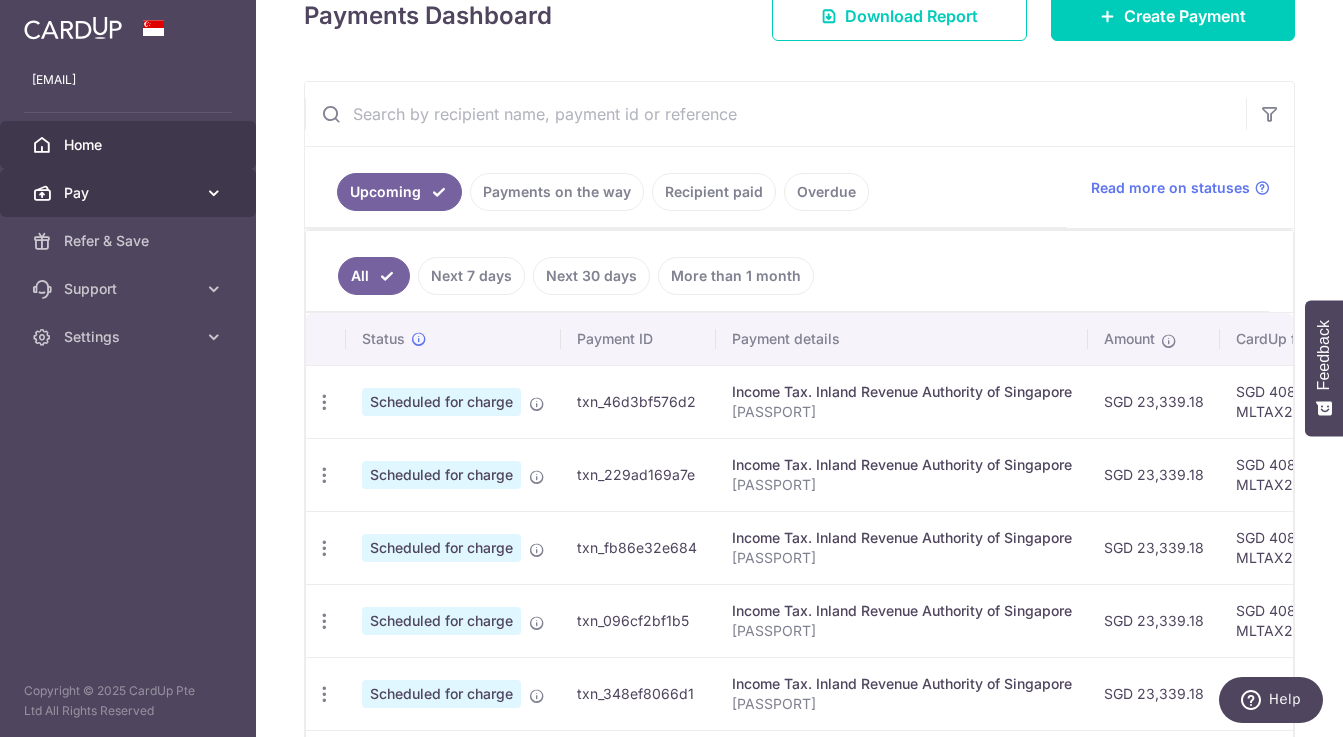 click on "Pay" at bounding box center [128, 193] 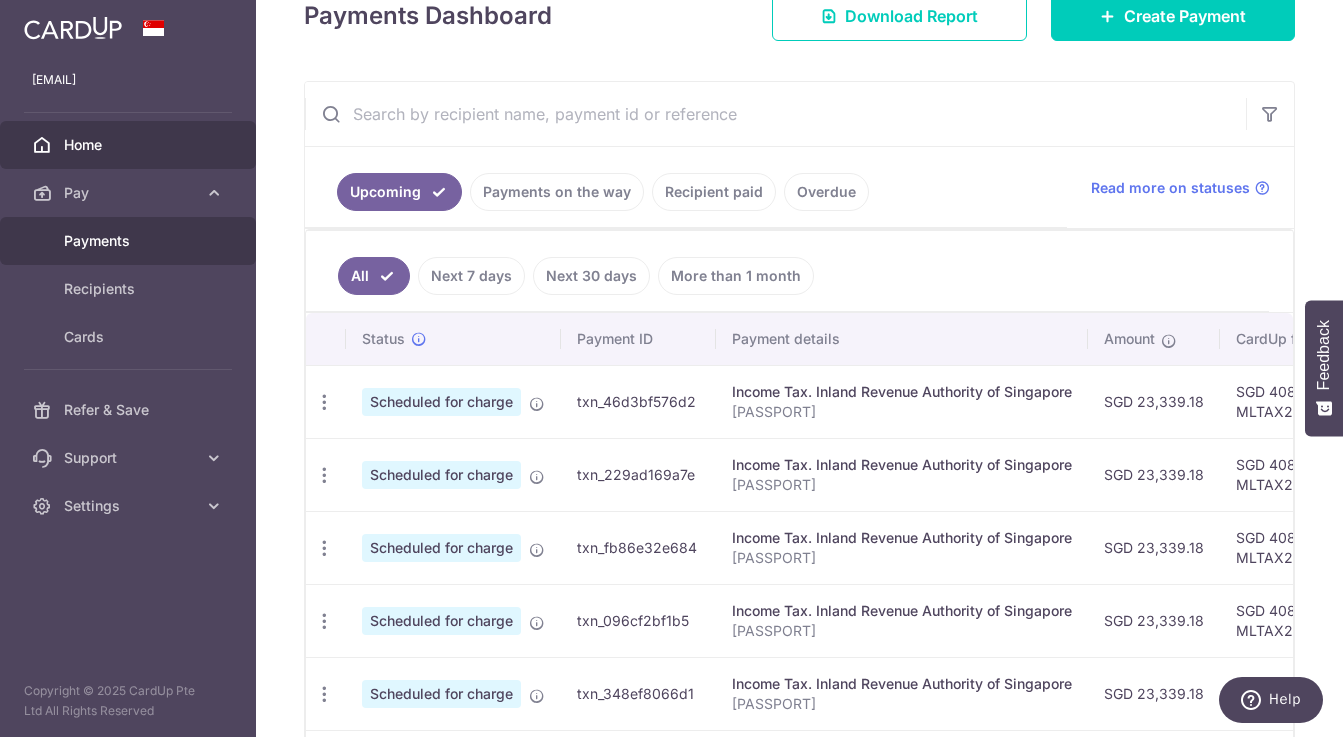 click on "Payments" at bounding box center [130, 241] 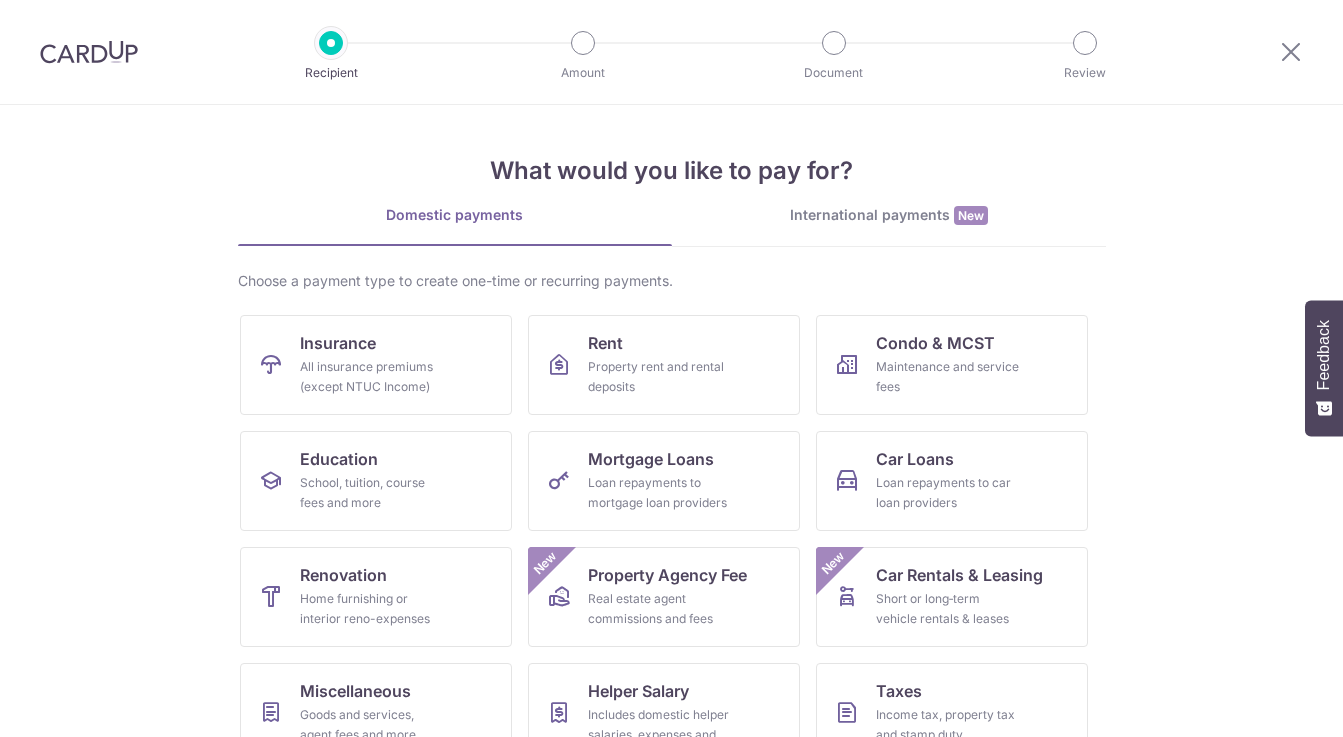 scroll, scrollTop: 0, scrollLeft: 0, axis: both 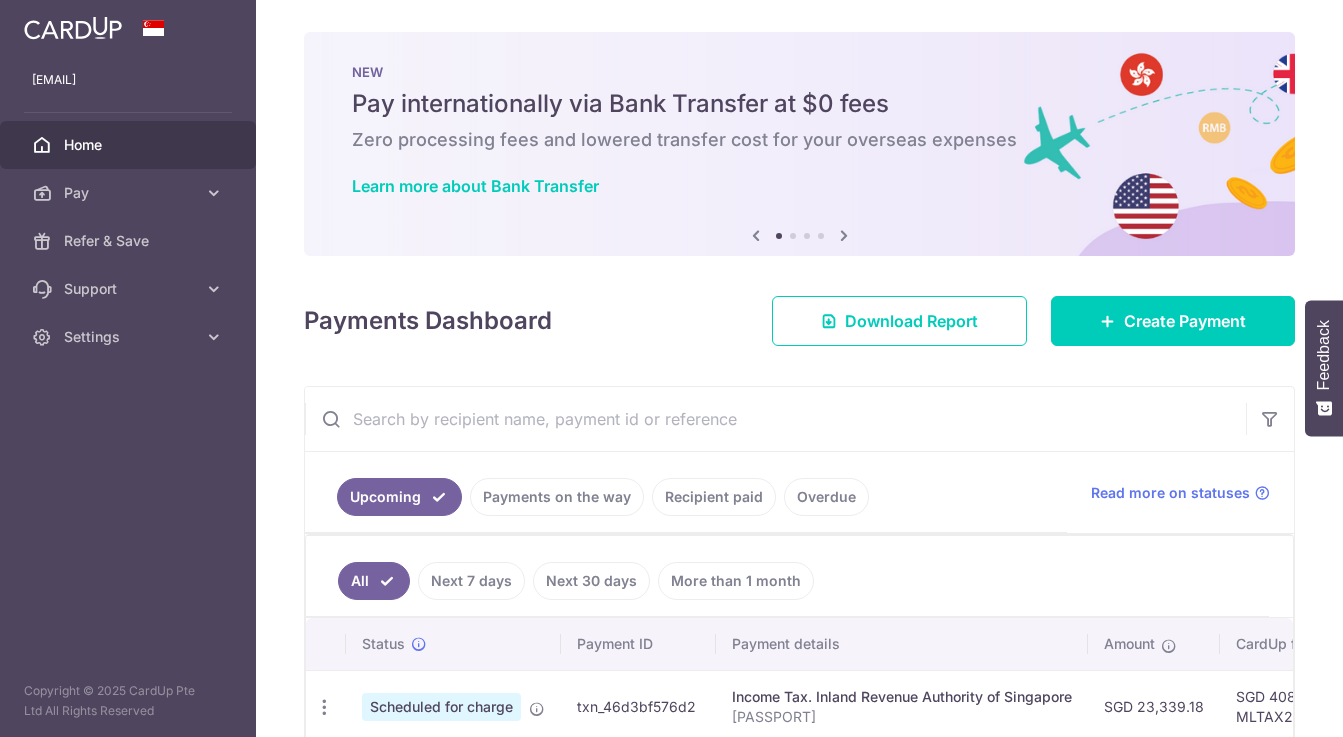 click on "Home" at bounding box center (128, 145) 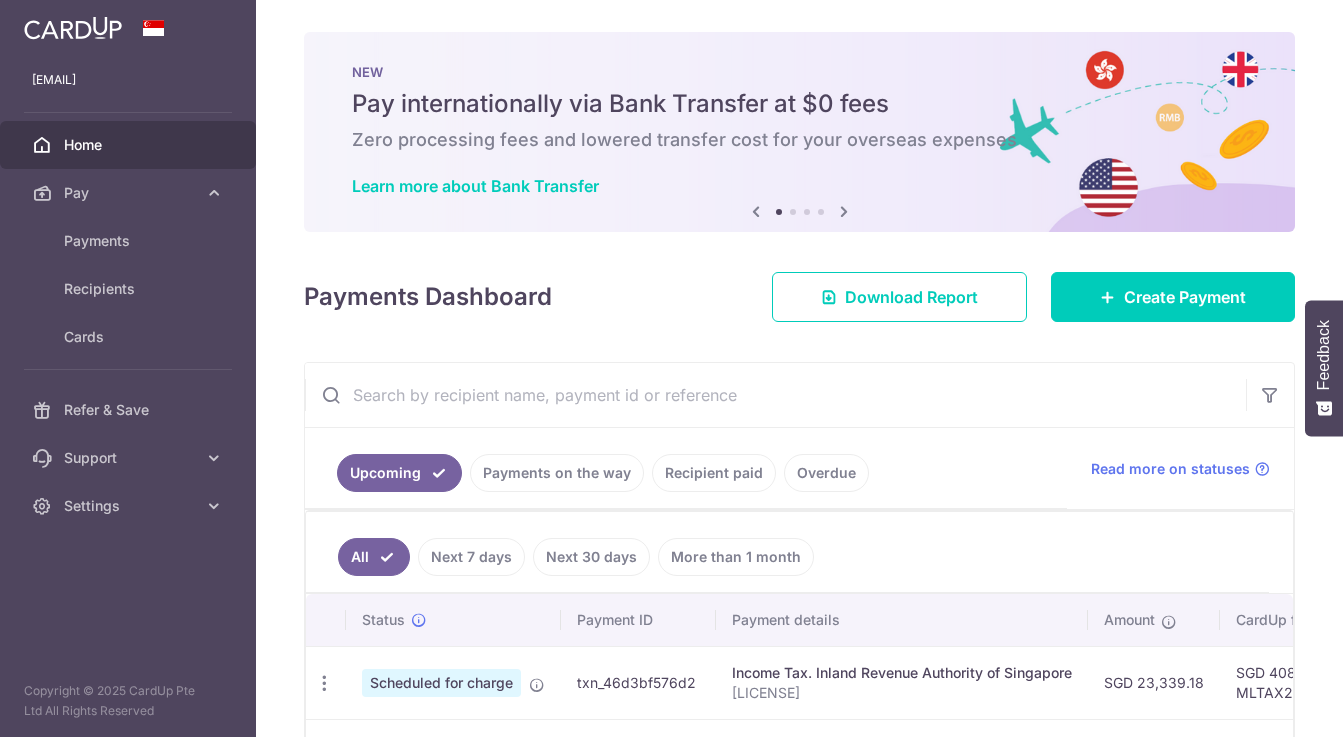 scroll, scrollTop: 0, scrollLeft: 0, axis: both 